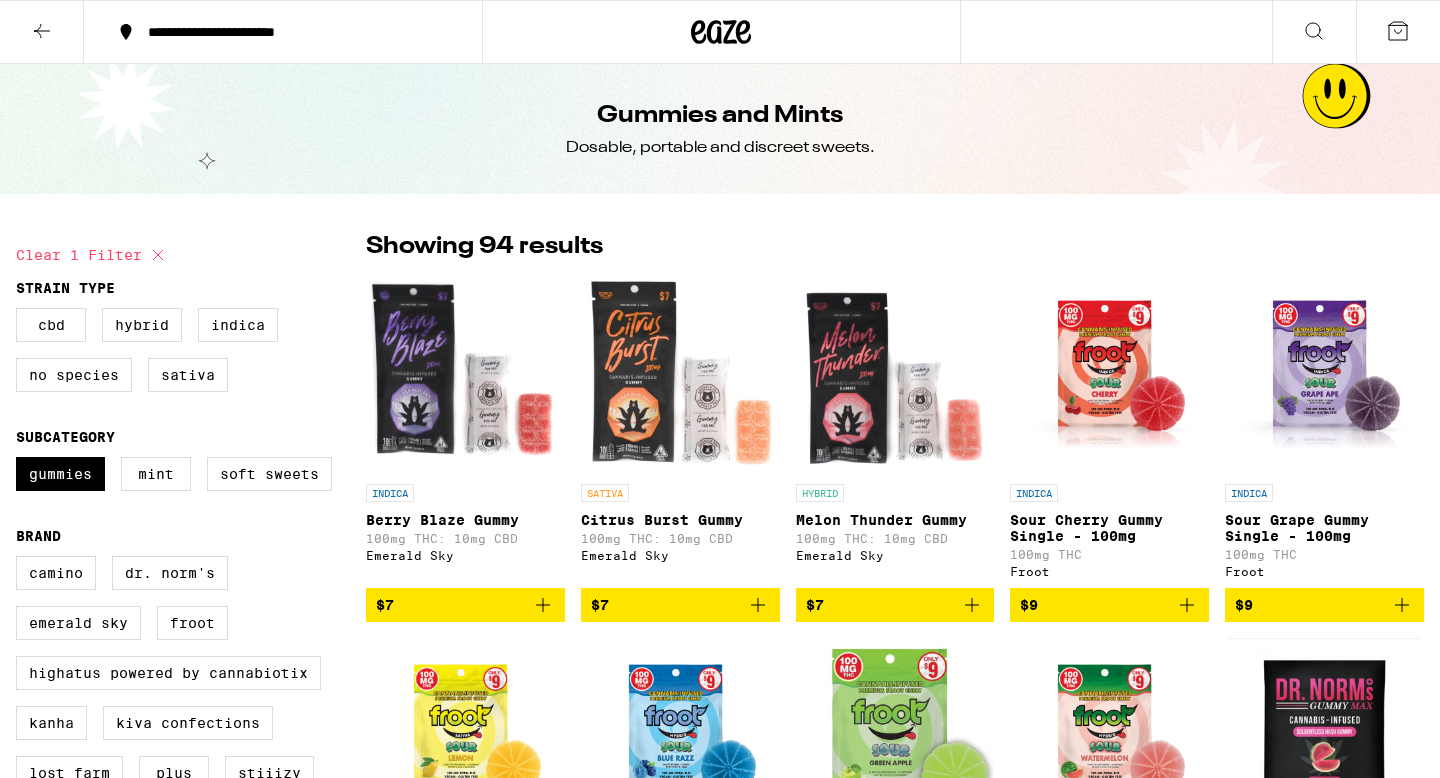 scroll, scrollTop: 0, scrollLeft: 0, axis: both 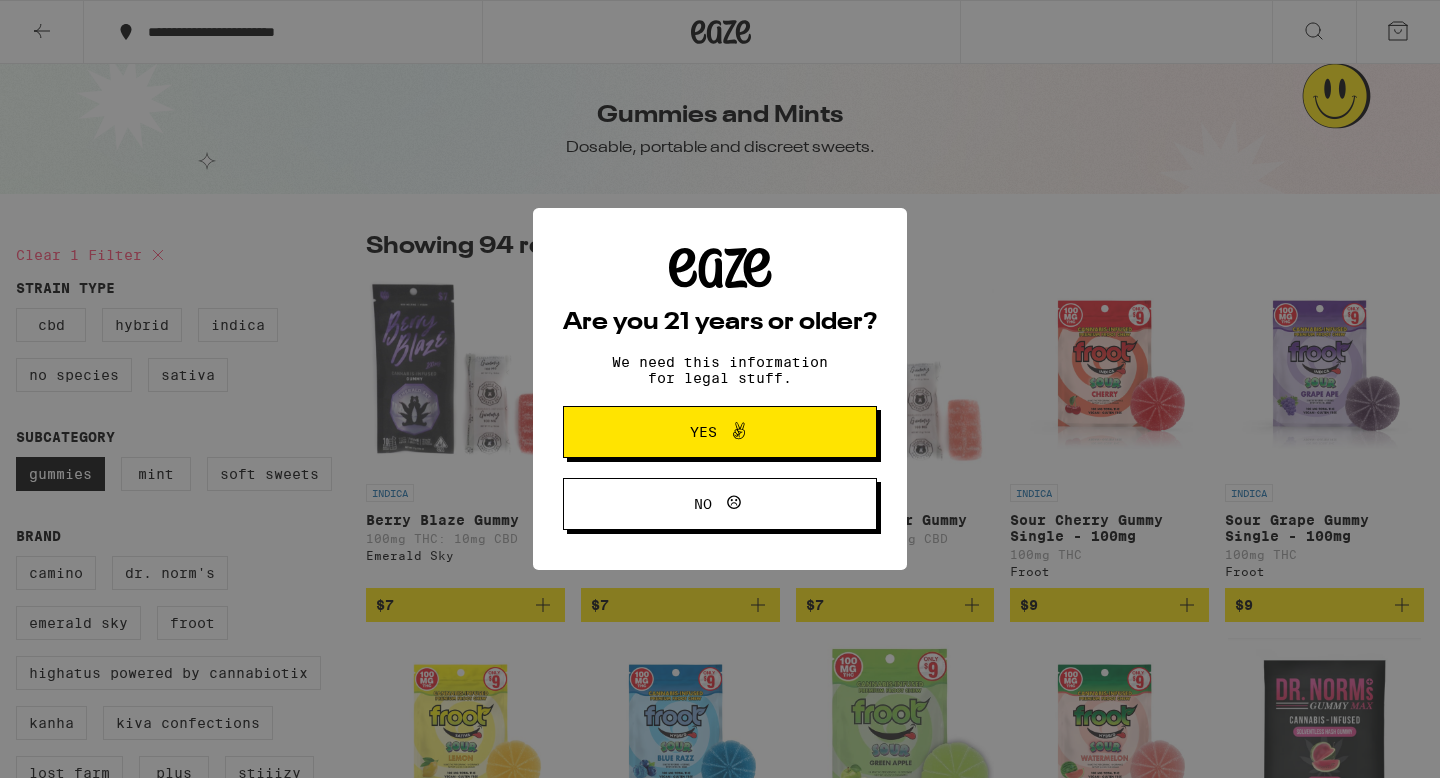 click at bounding box center (734, 432) 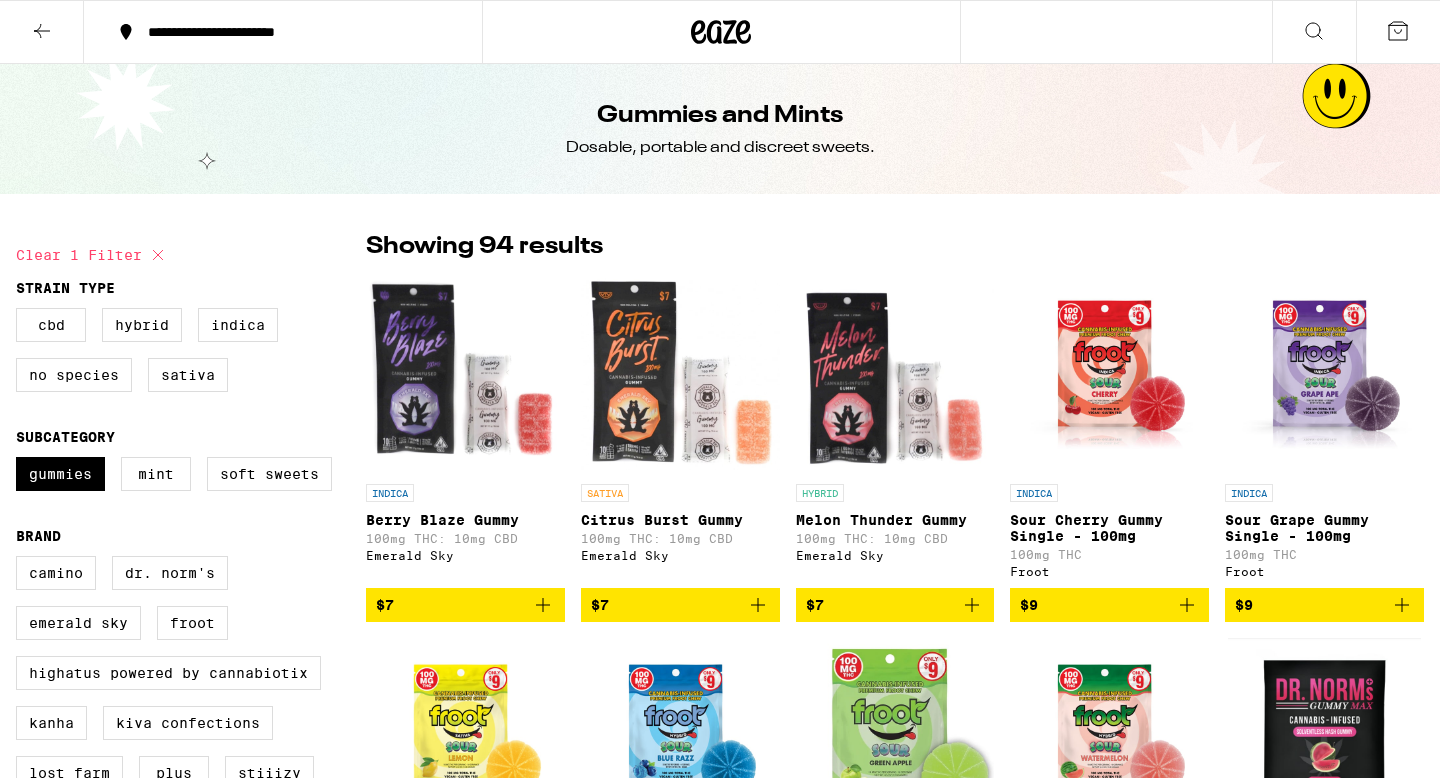 scroll, scrollTop: 0, scrollLeft: 0, axis: both 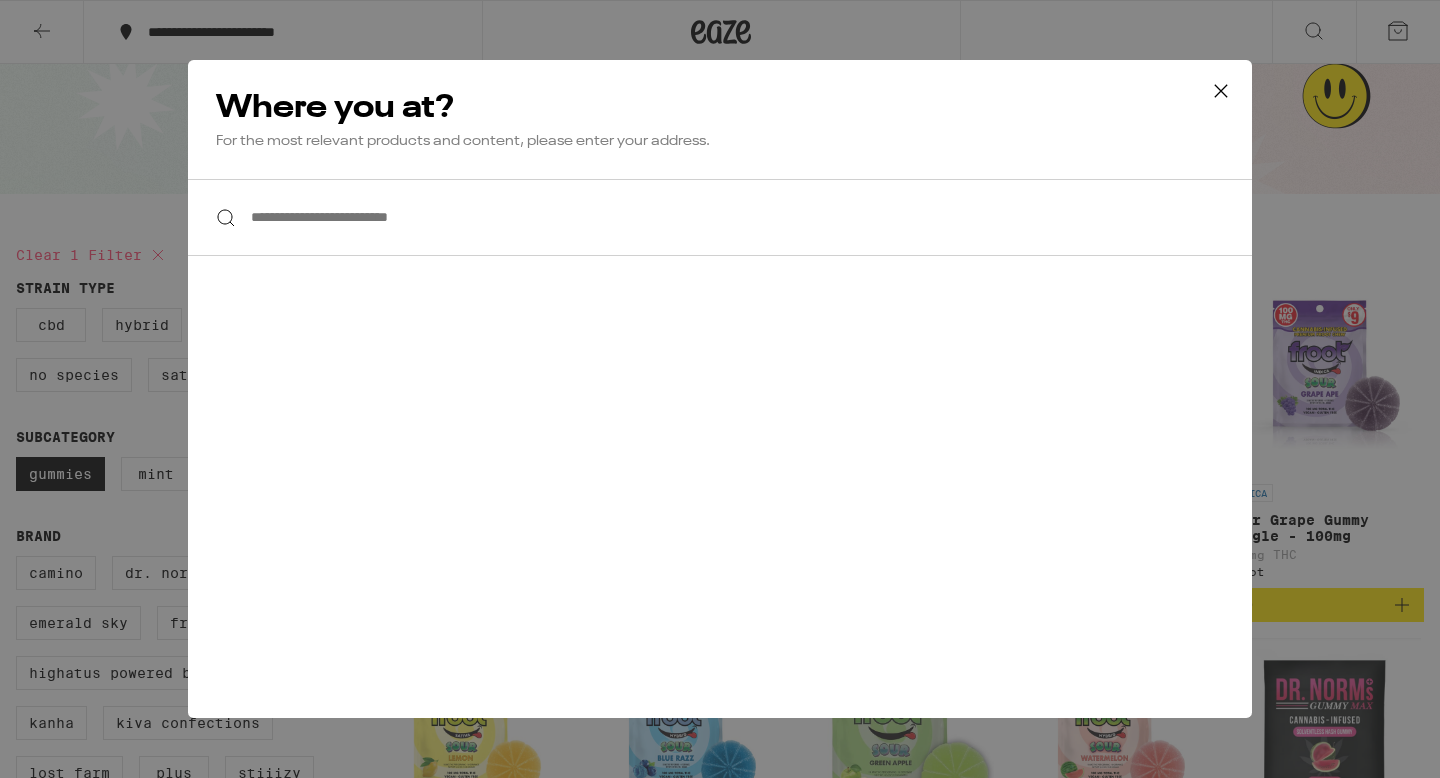 click on "**********" at bounding box center (720, 217) 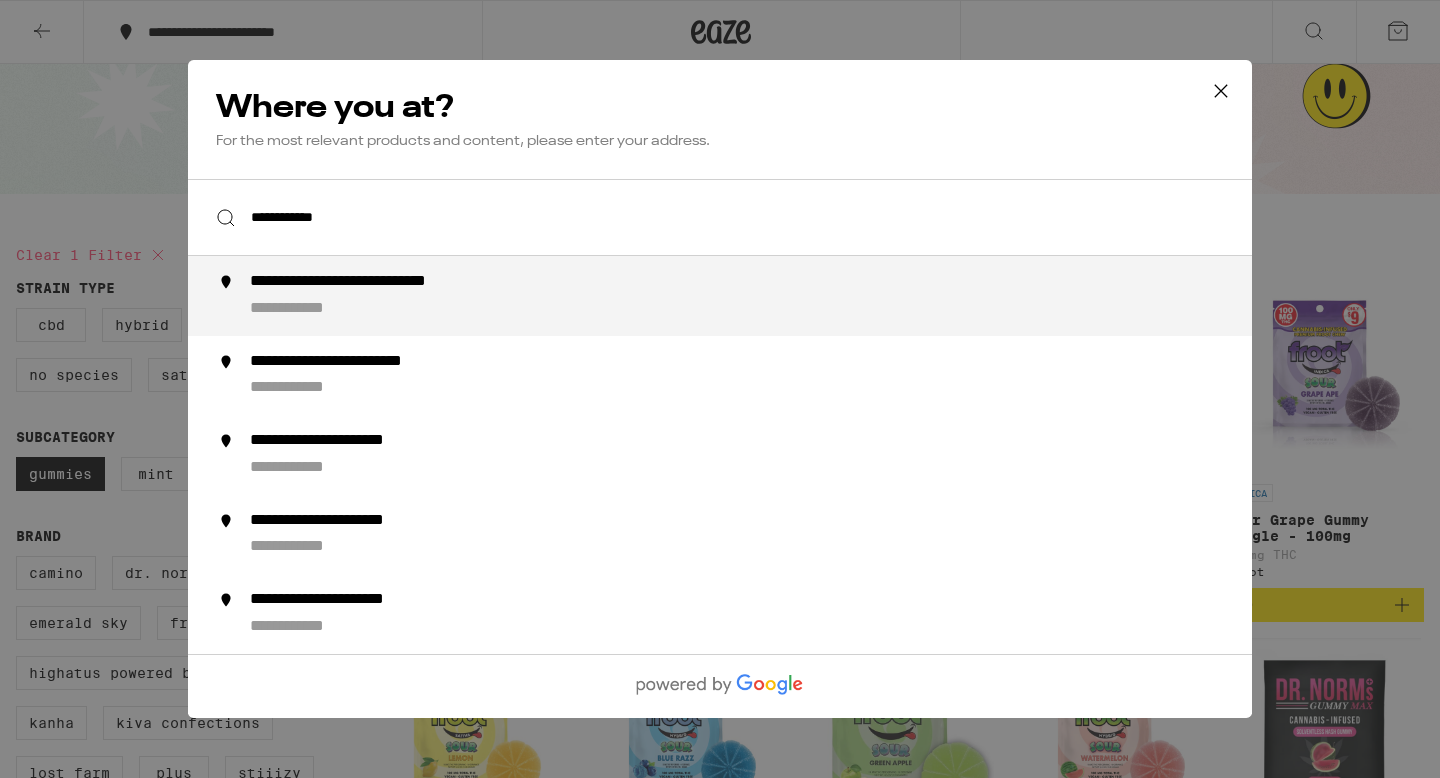 type on "**********" 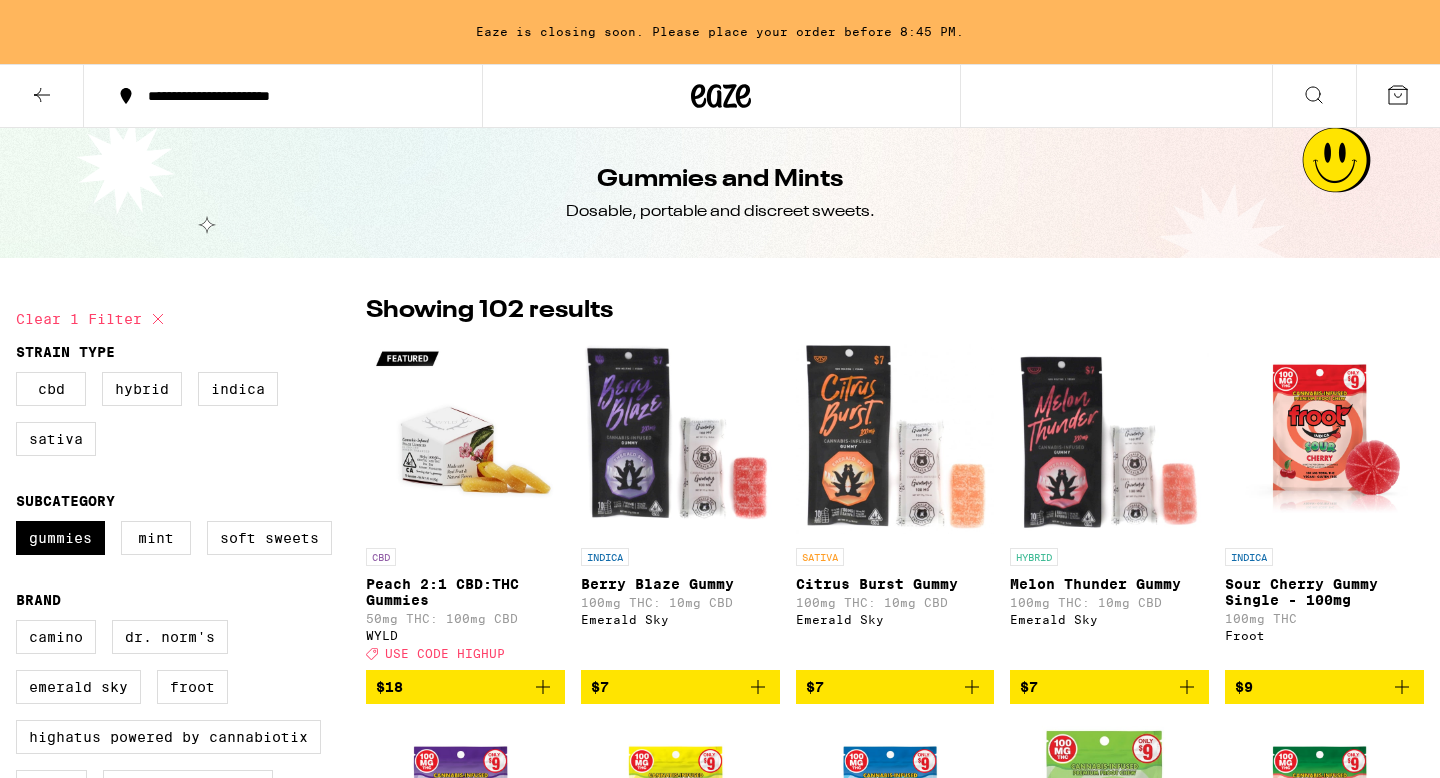 click 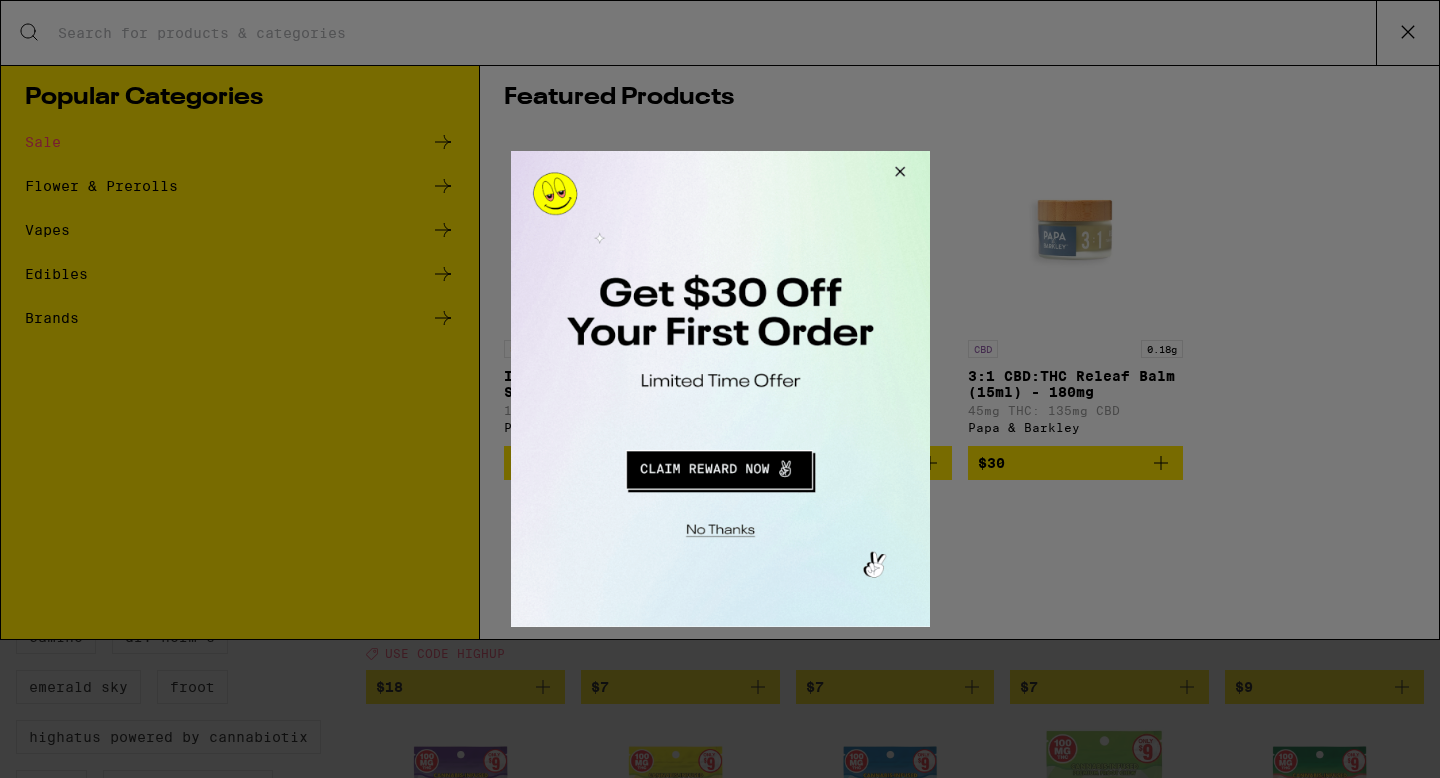 click at bounding box center [718, 467] 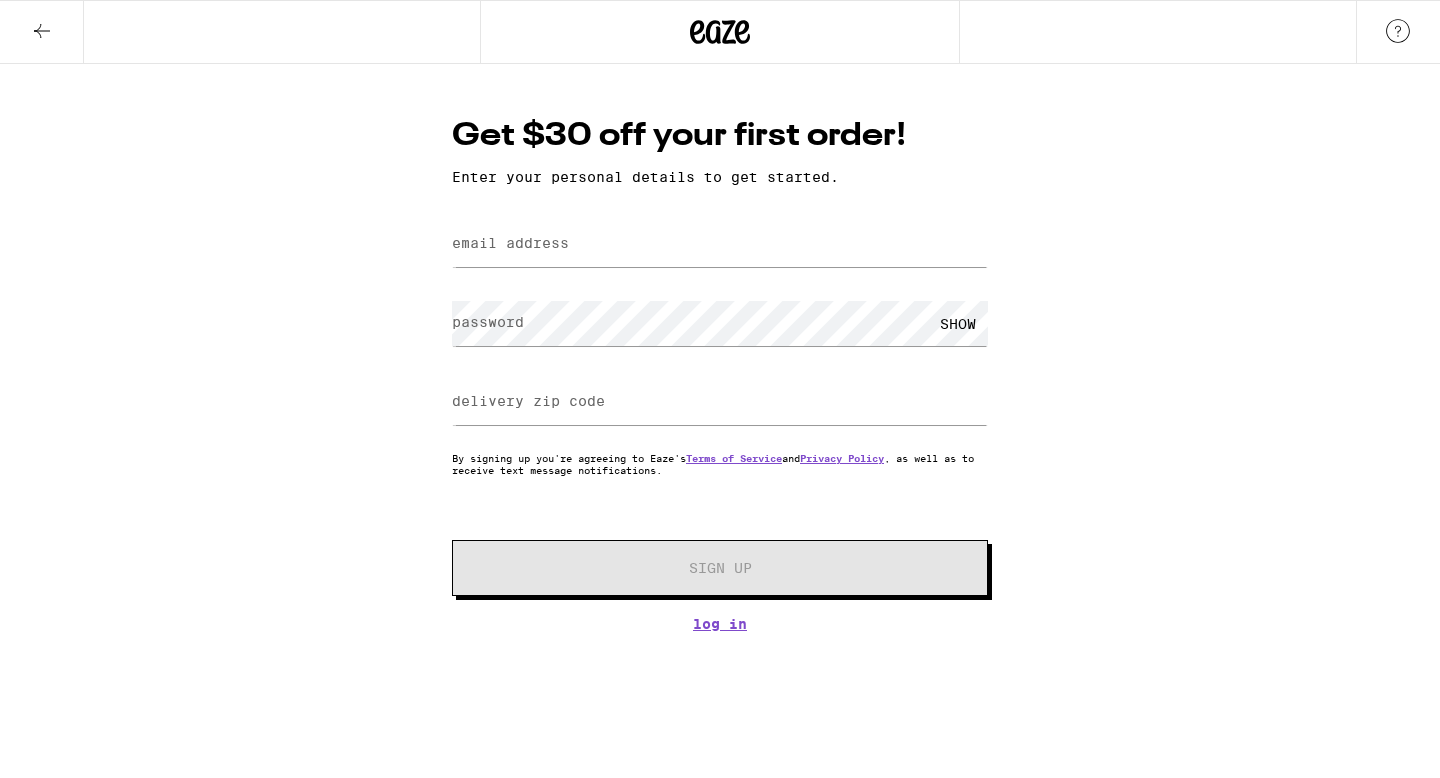 scroll, scrollTop: 0, scrollLeft: 0, axis: both 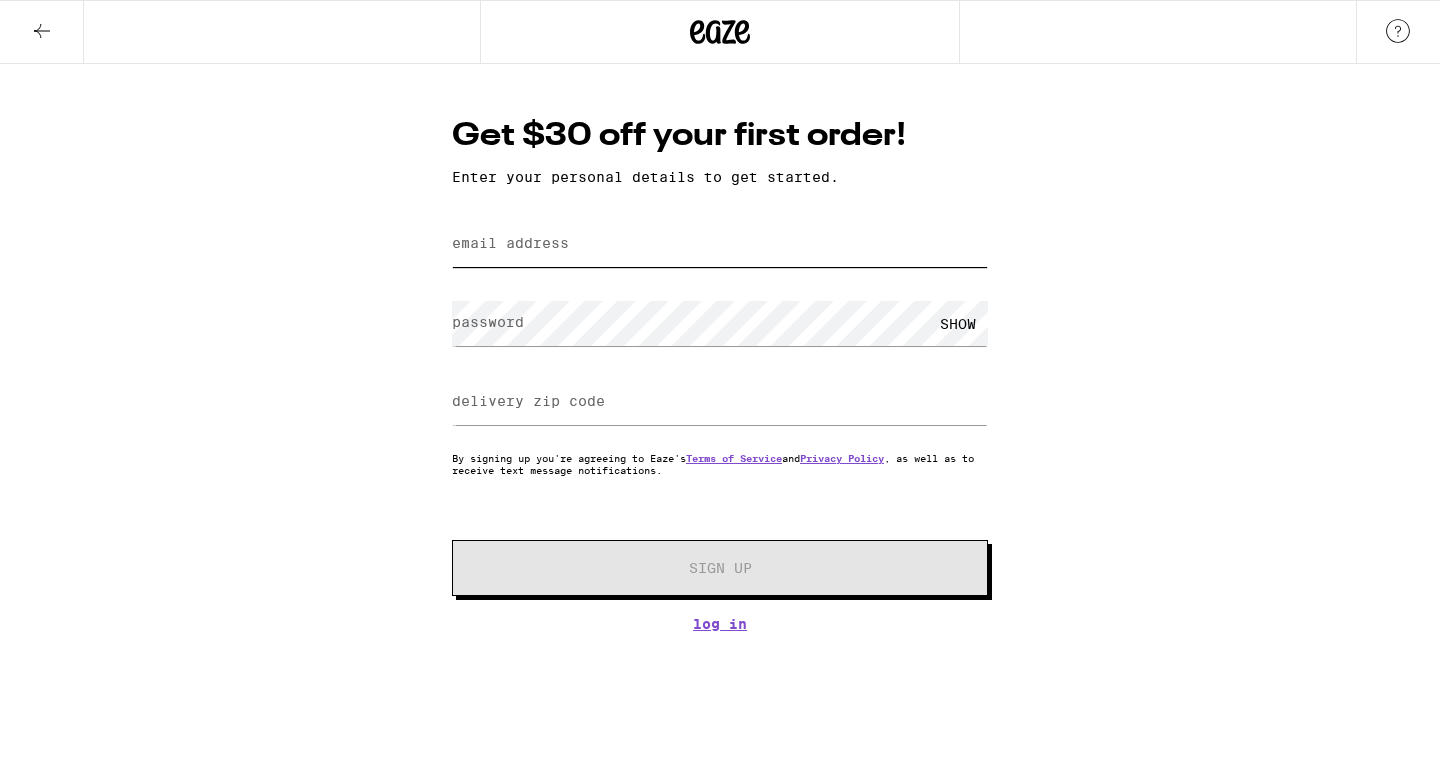 click on "email address" at bounding box center (720, 244) 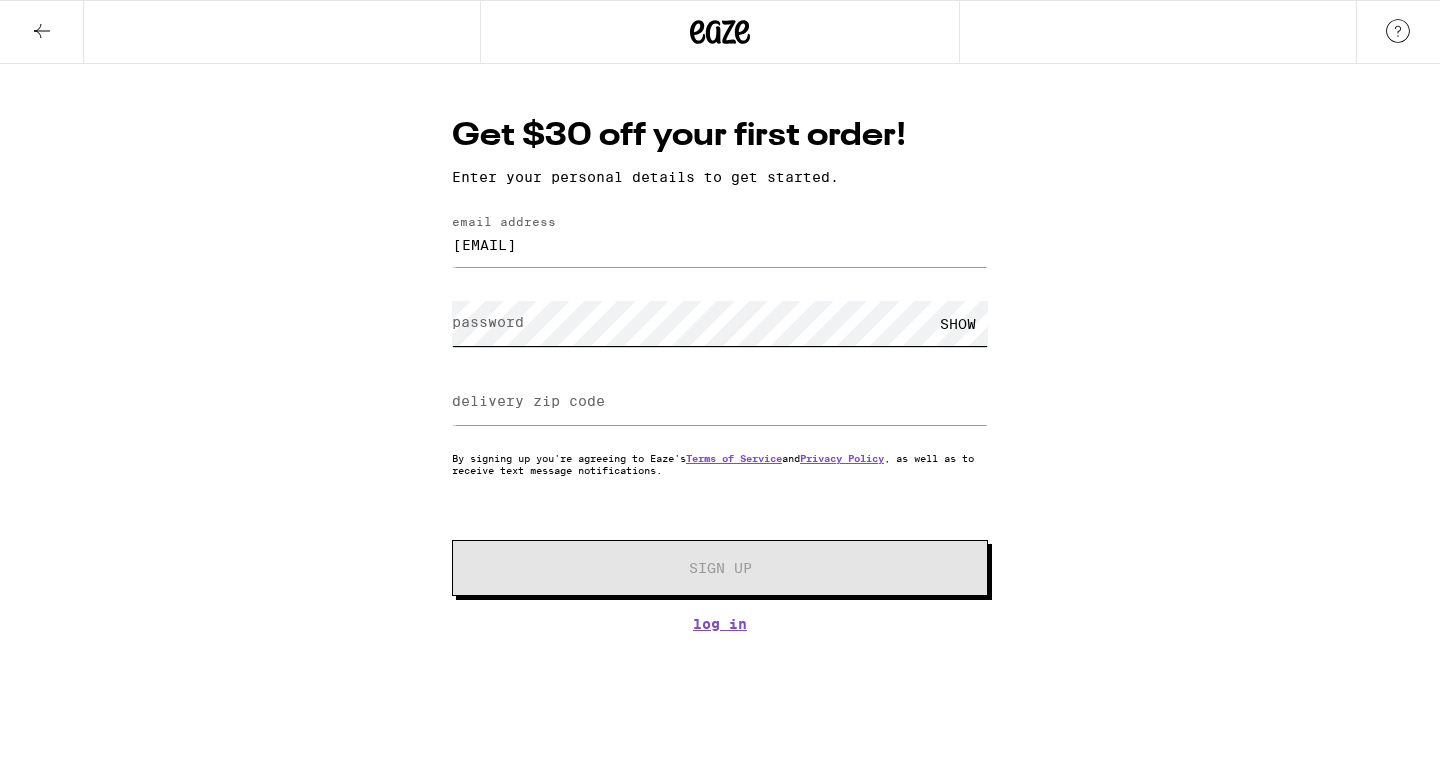 scroll, scrollTop: 0, scrollLeft: 0, axis: both 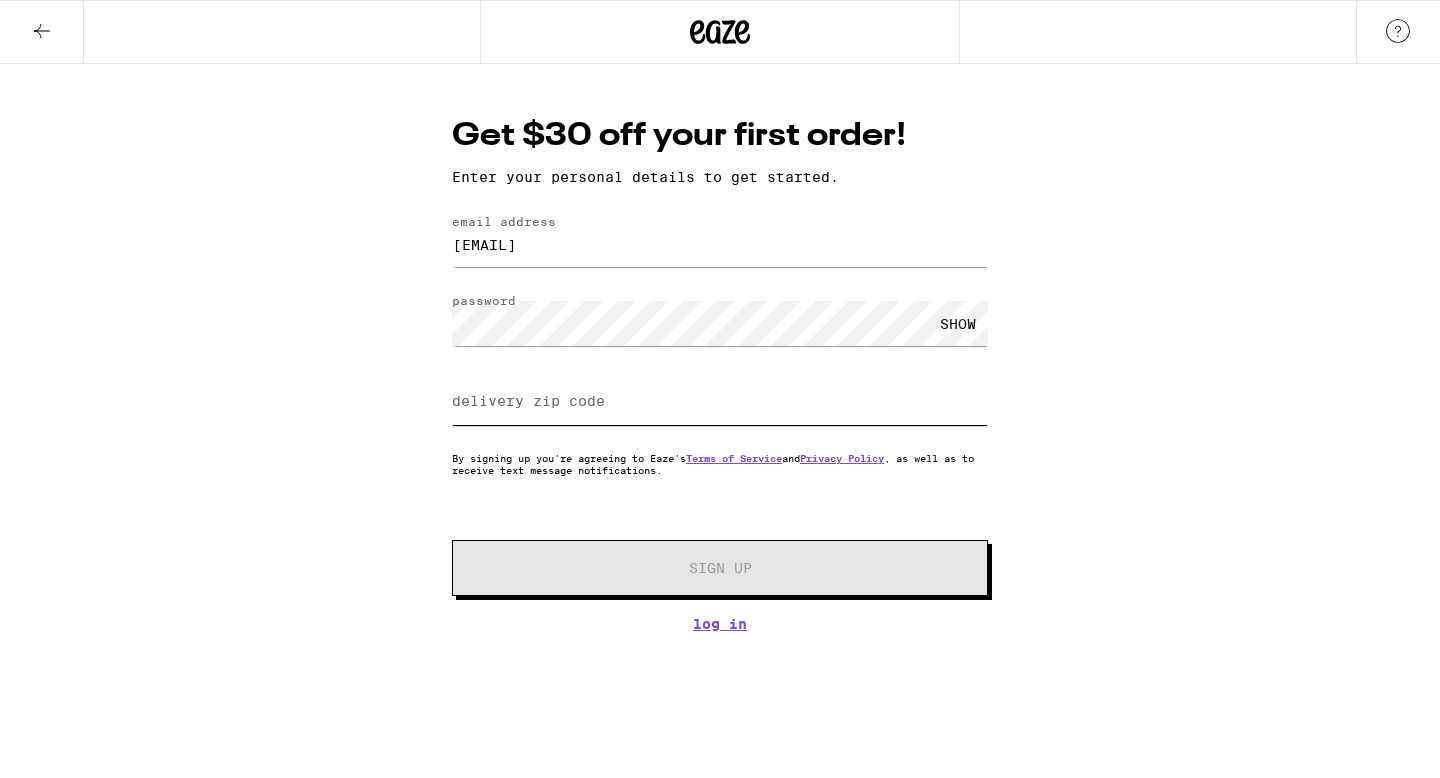 click on "delivery zip code" at bounding box center (720, 402) 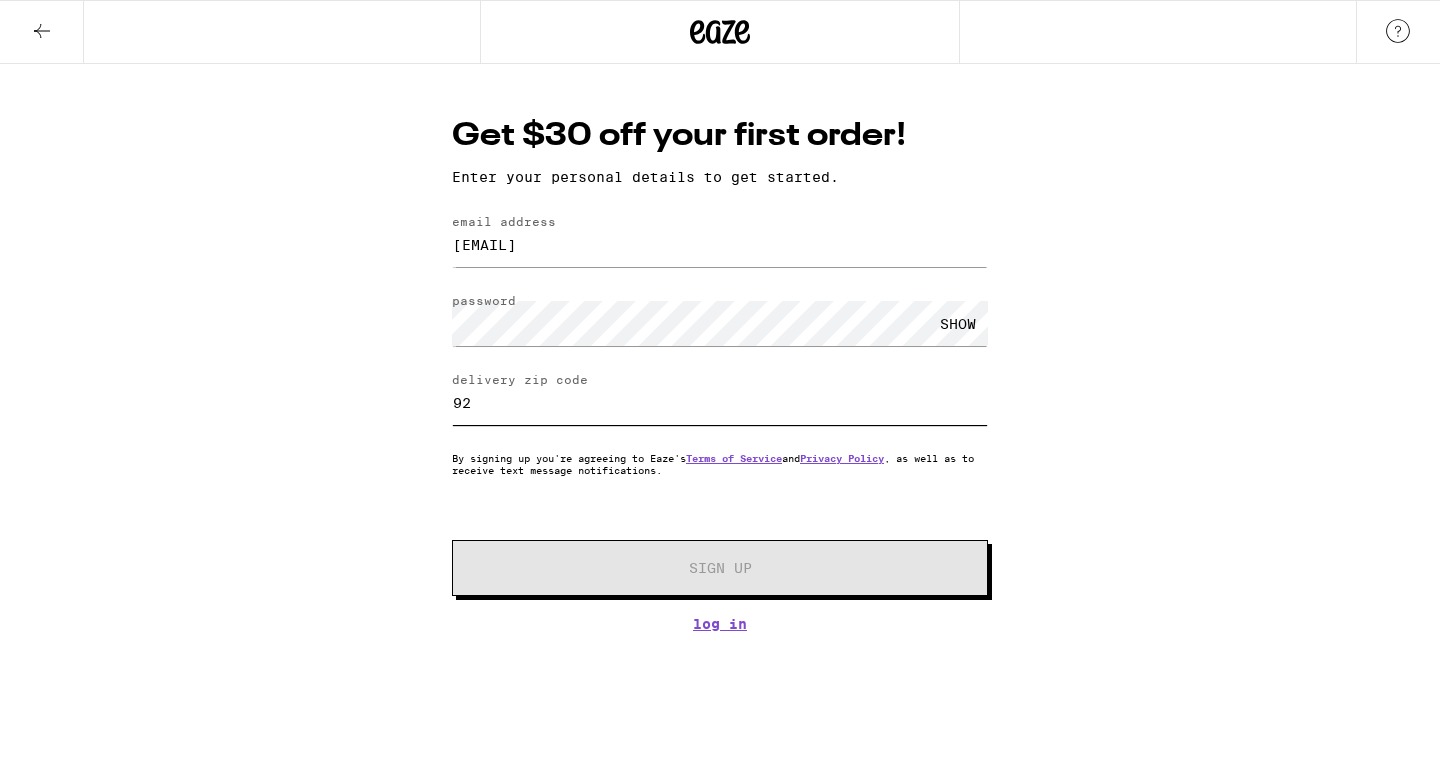 type on "9" 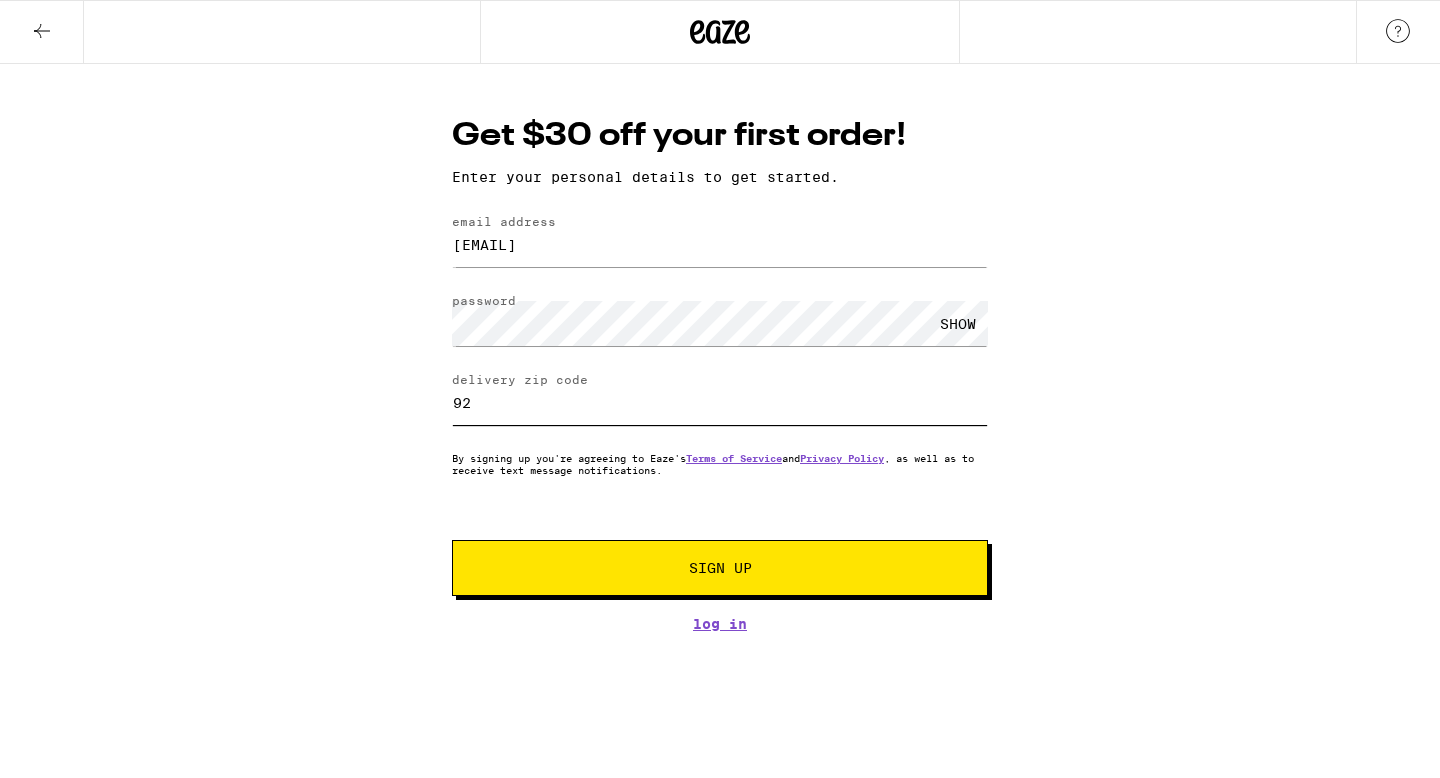 type on "[POSTAL_CODE]" 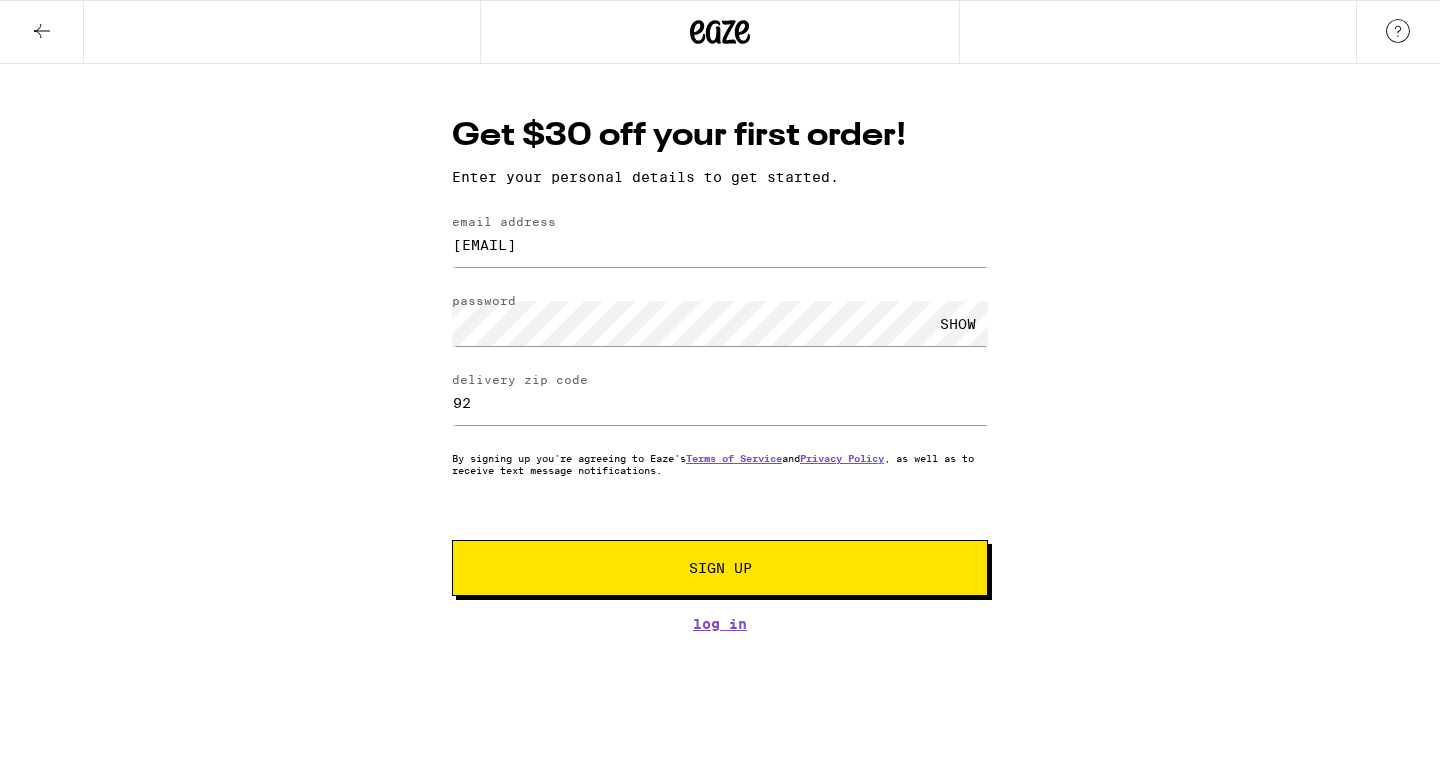 click on "Sign Up" at bounding box center (720, 568) 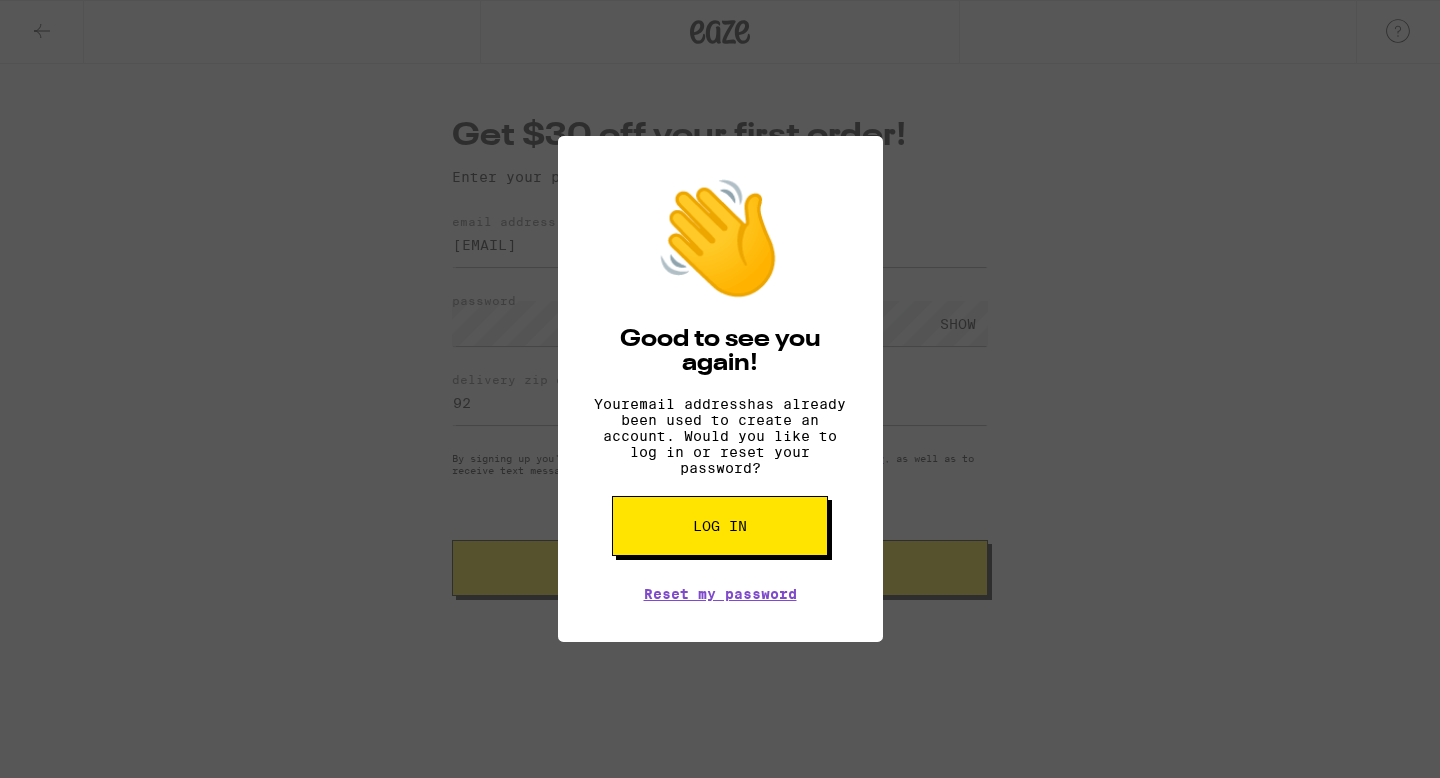 click on "👋 Good to see you again! Your  email address  has already been used to create an account. Would you like to log in or reset your password? Log in Reset my password" at bounding box center [720, 389] 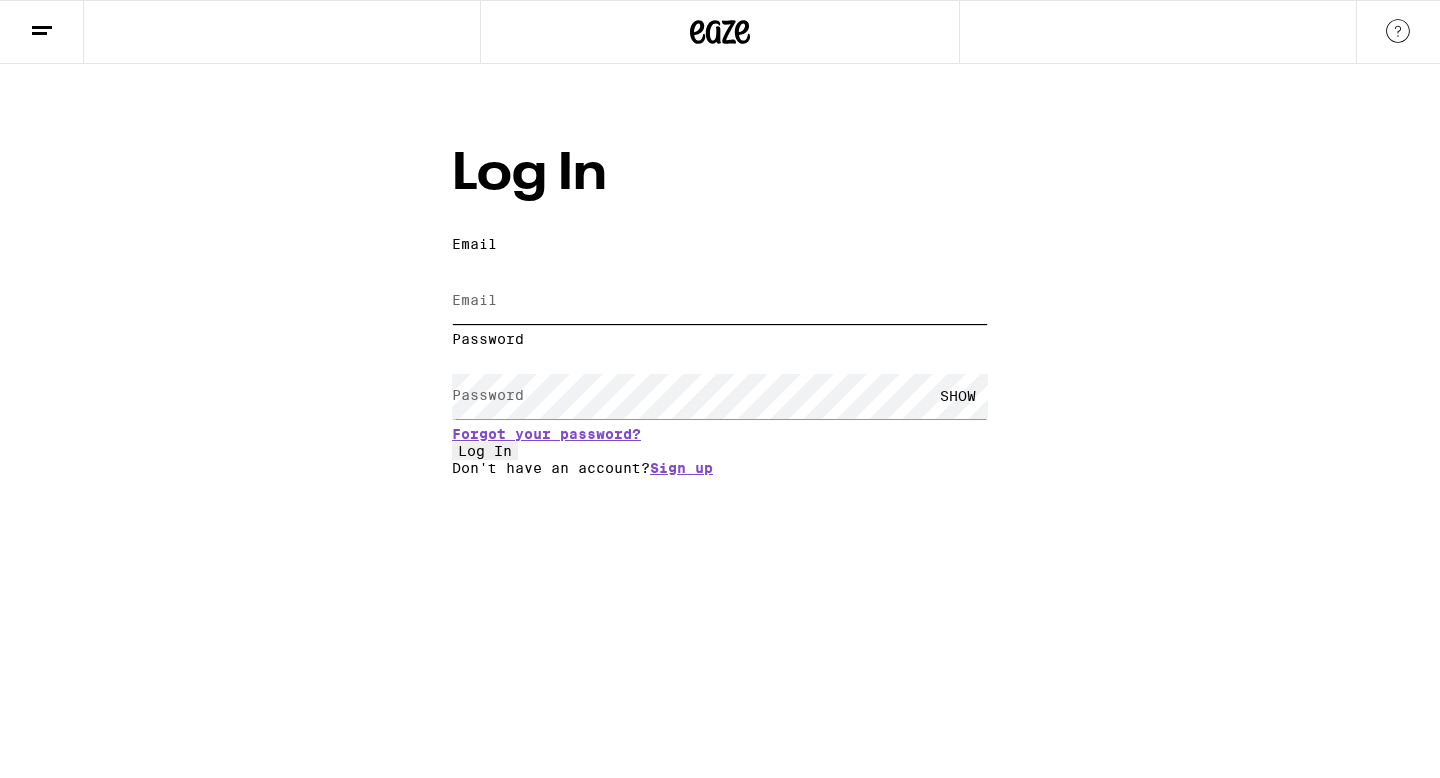 type on "[EMAIL]" 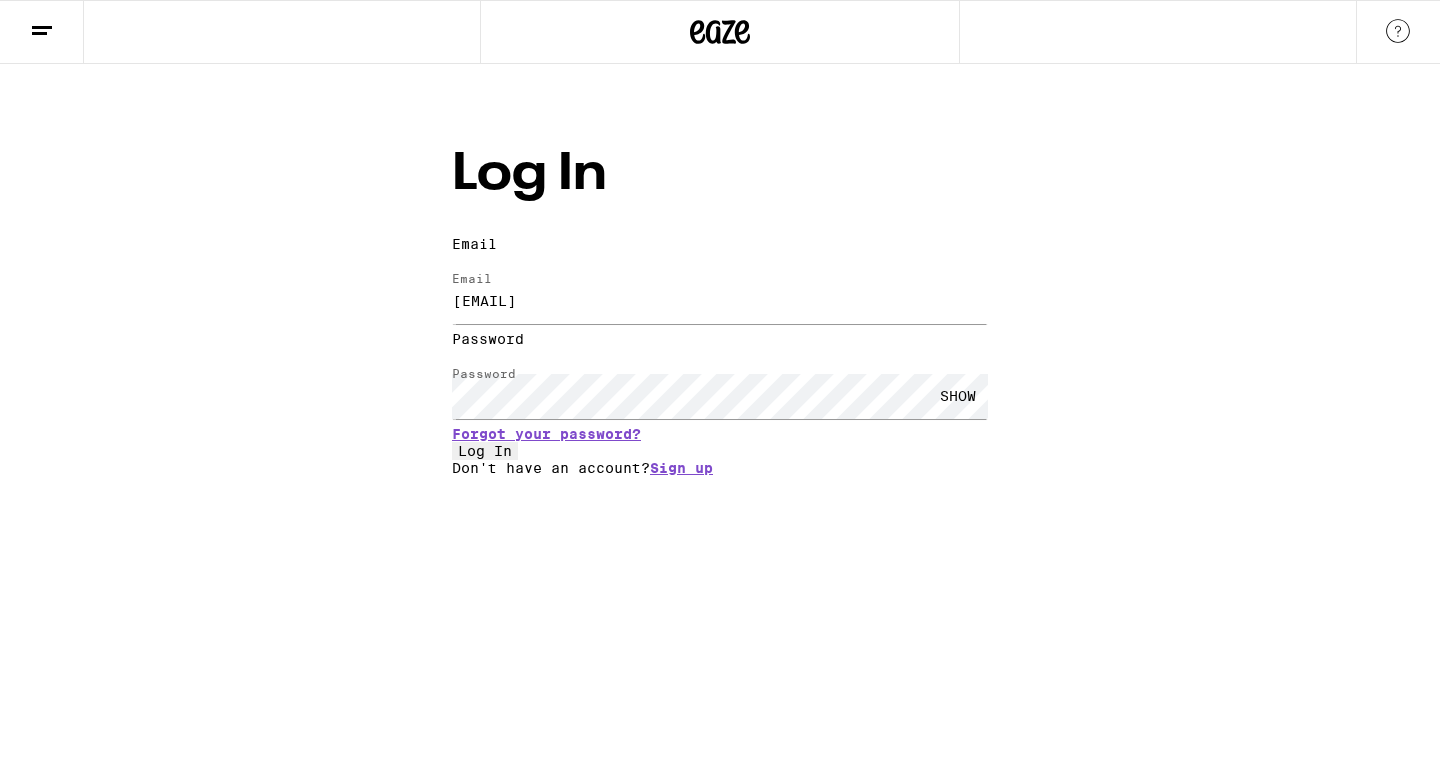 click on "Log In" at bounding box center (485, 451) 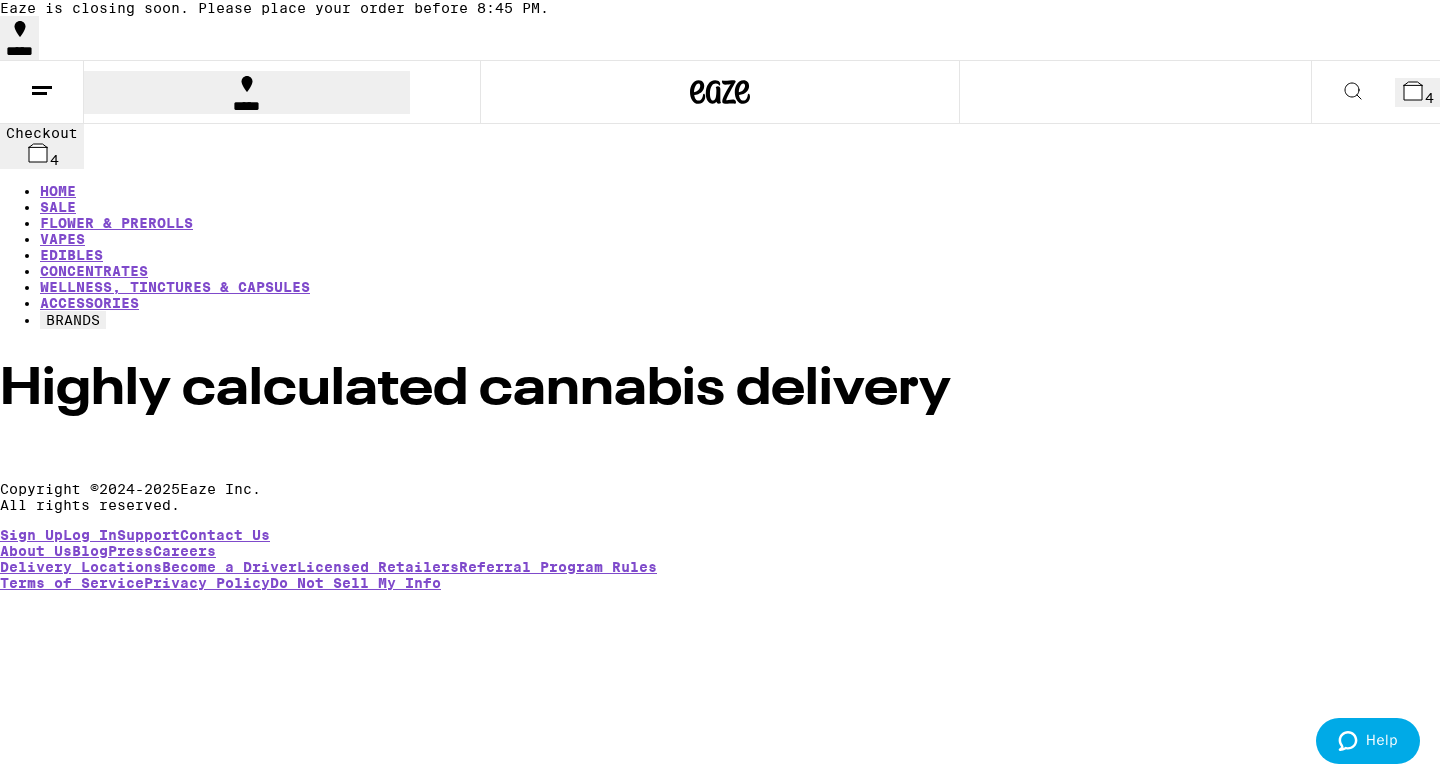 scroll, scrollTop: 0, scrollLeft: 0, axis: both 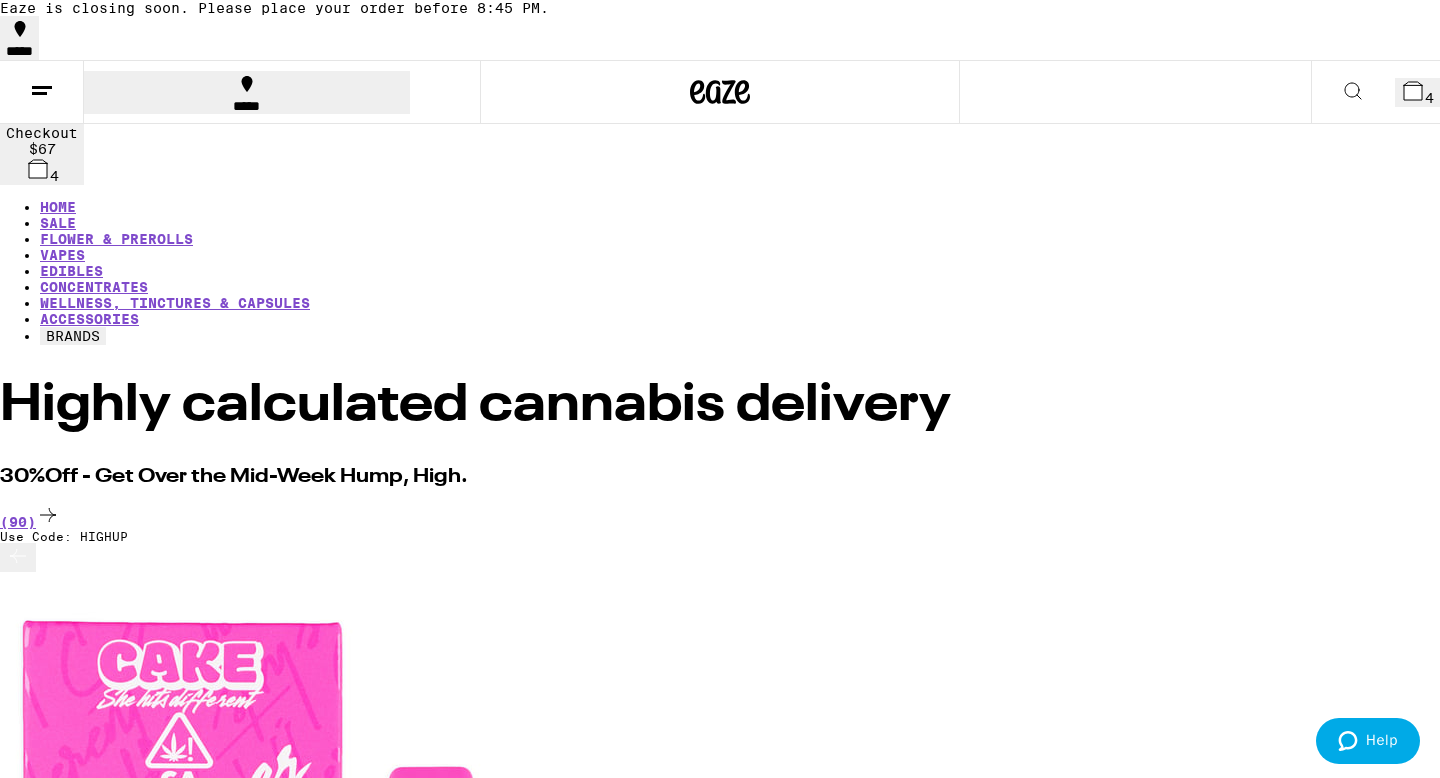 click at bounding box center [1353, 92] 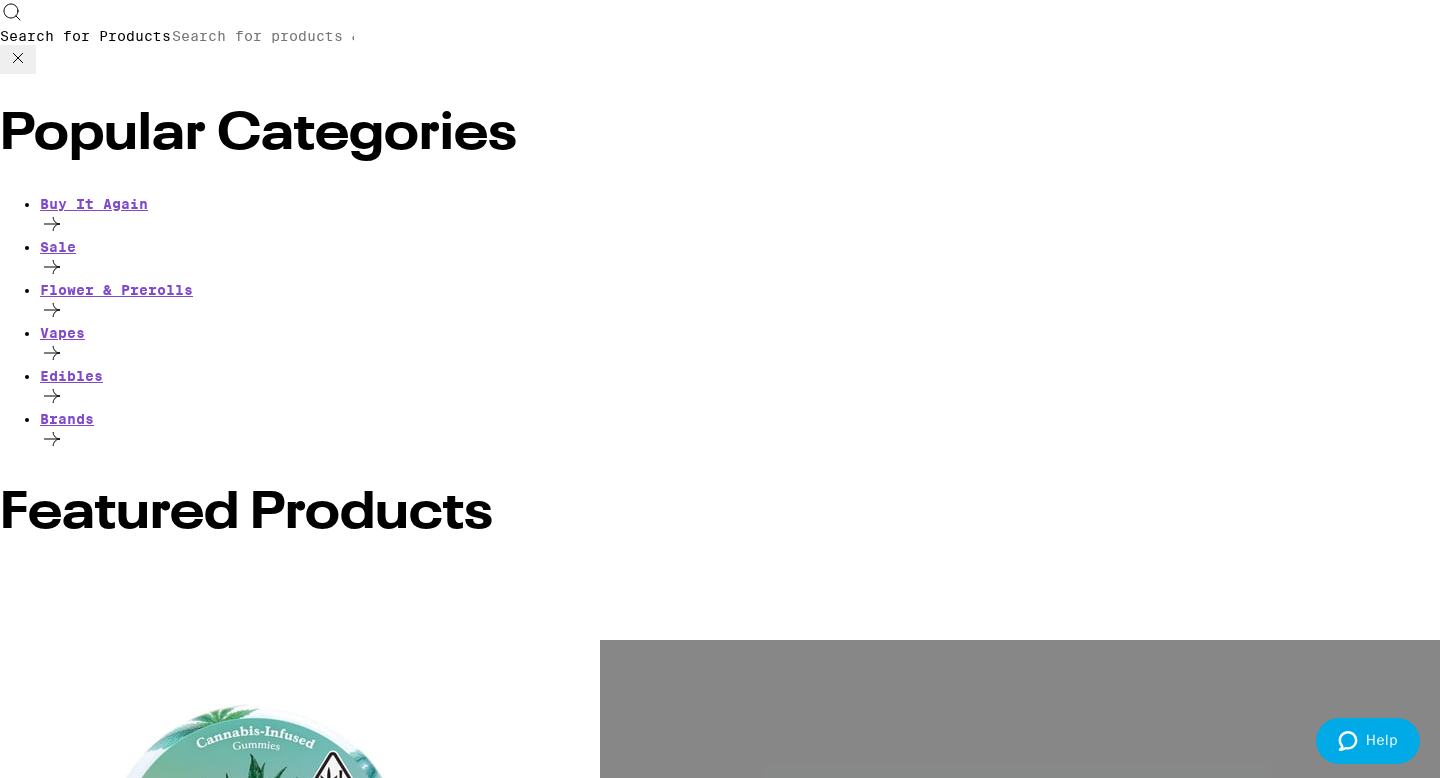 click on "Search for Products" at bounding box center (263, 36) 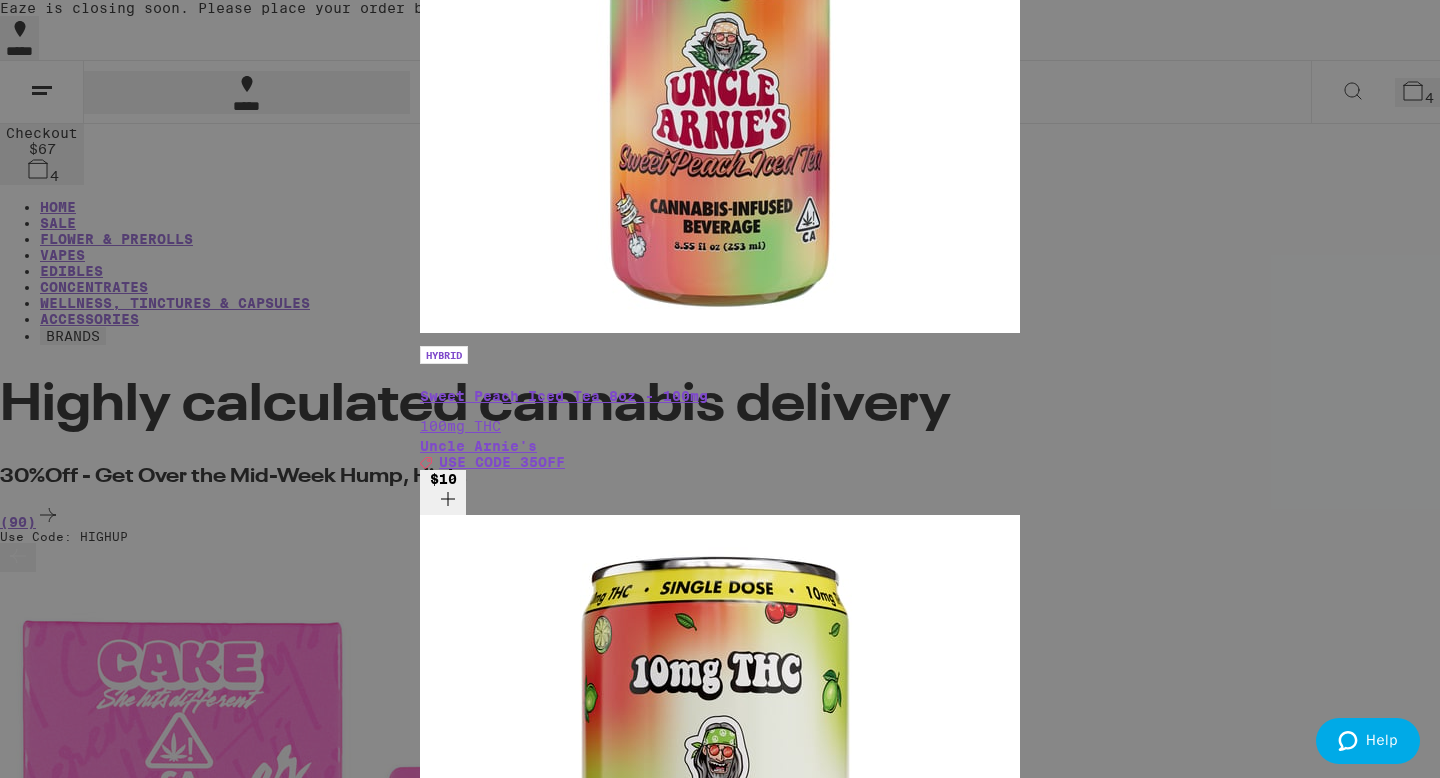 type on "uncle" 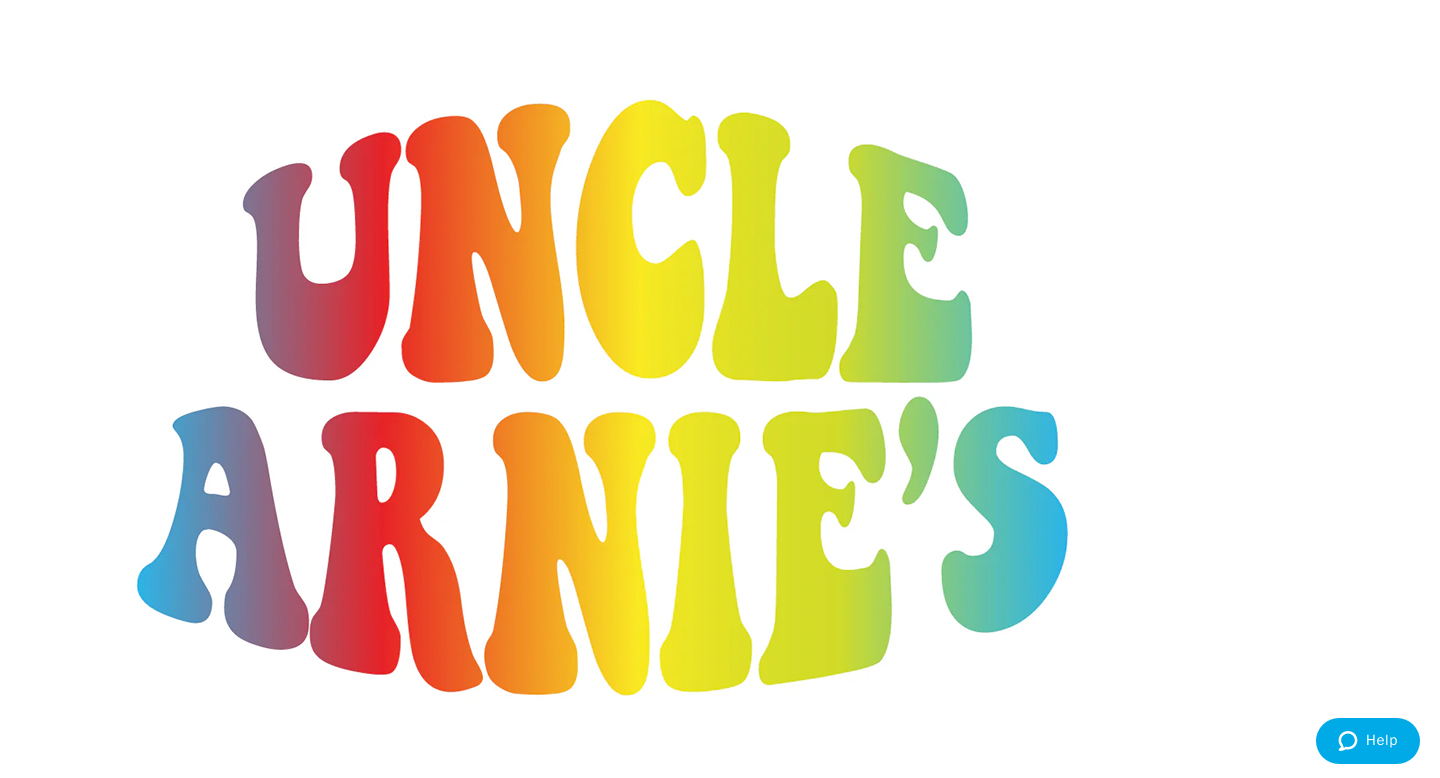 scroll, scrollTop: 342, scrollLeft: 0, axis: vertical 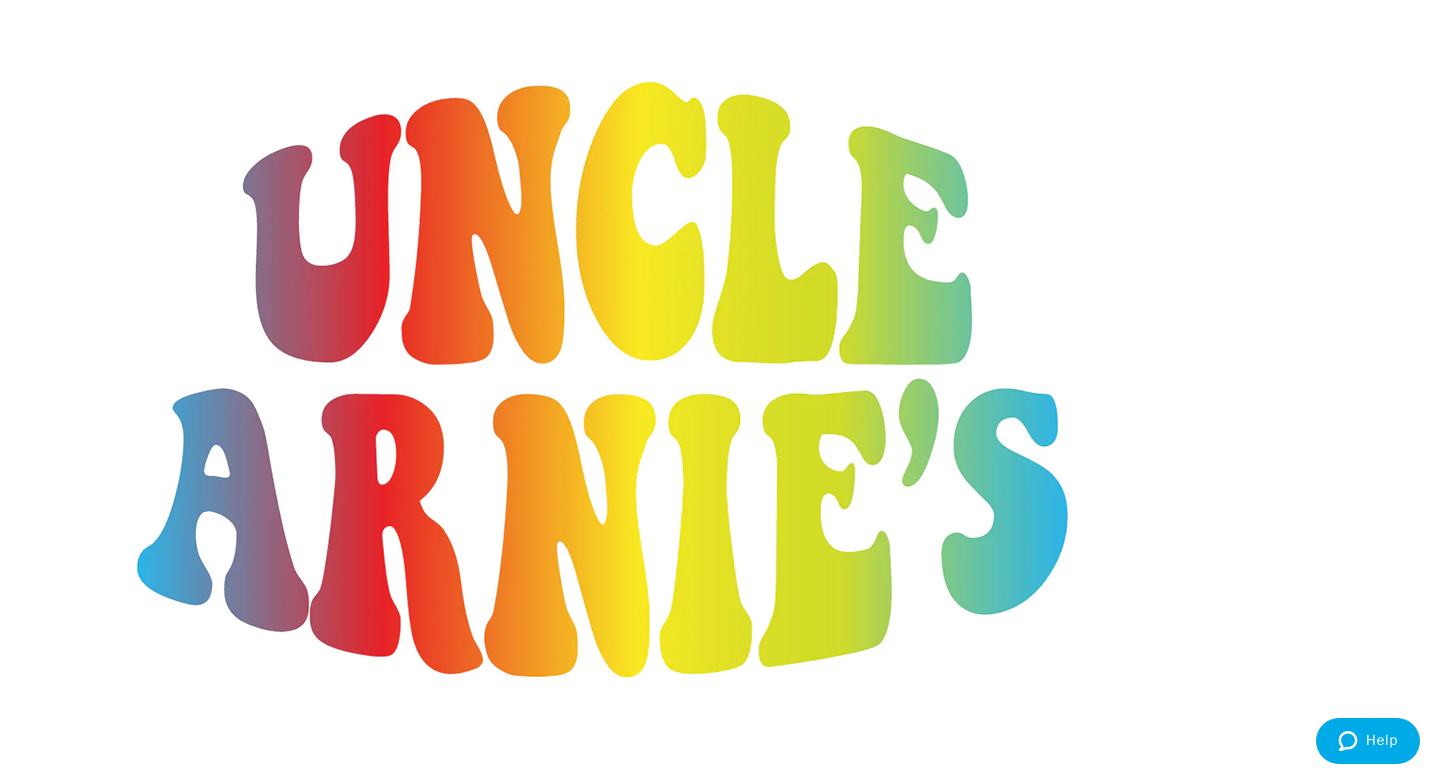 click at bounding box center (300, 2310) 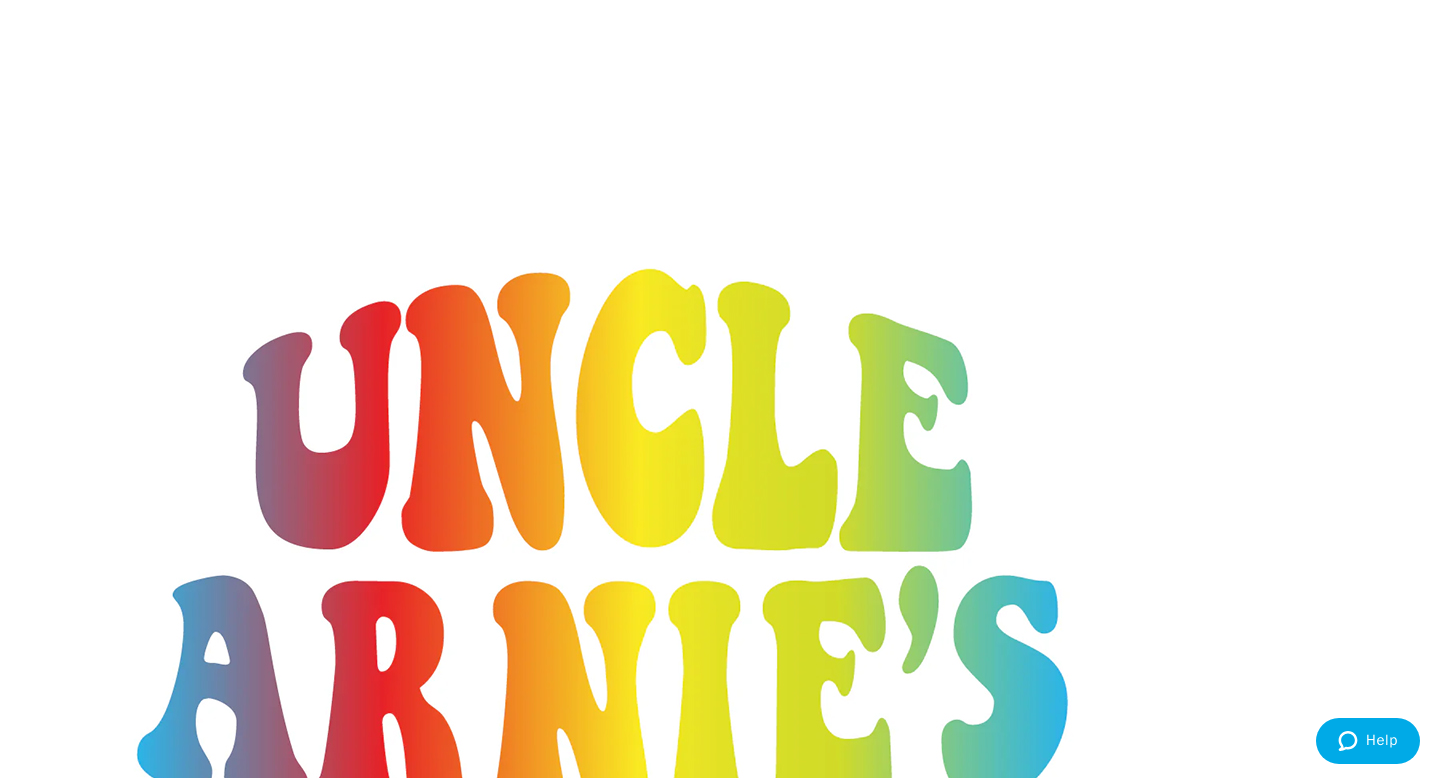 scroll, scrollTop: 95, scrollLeft: 0, axis: vertical 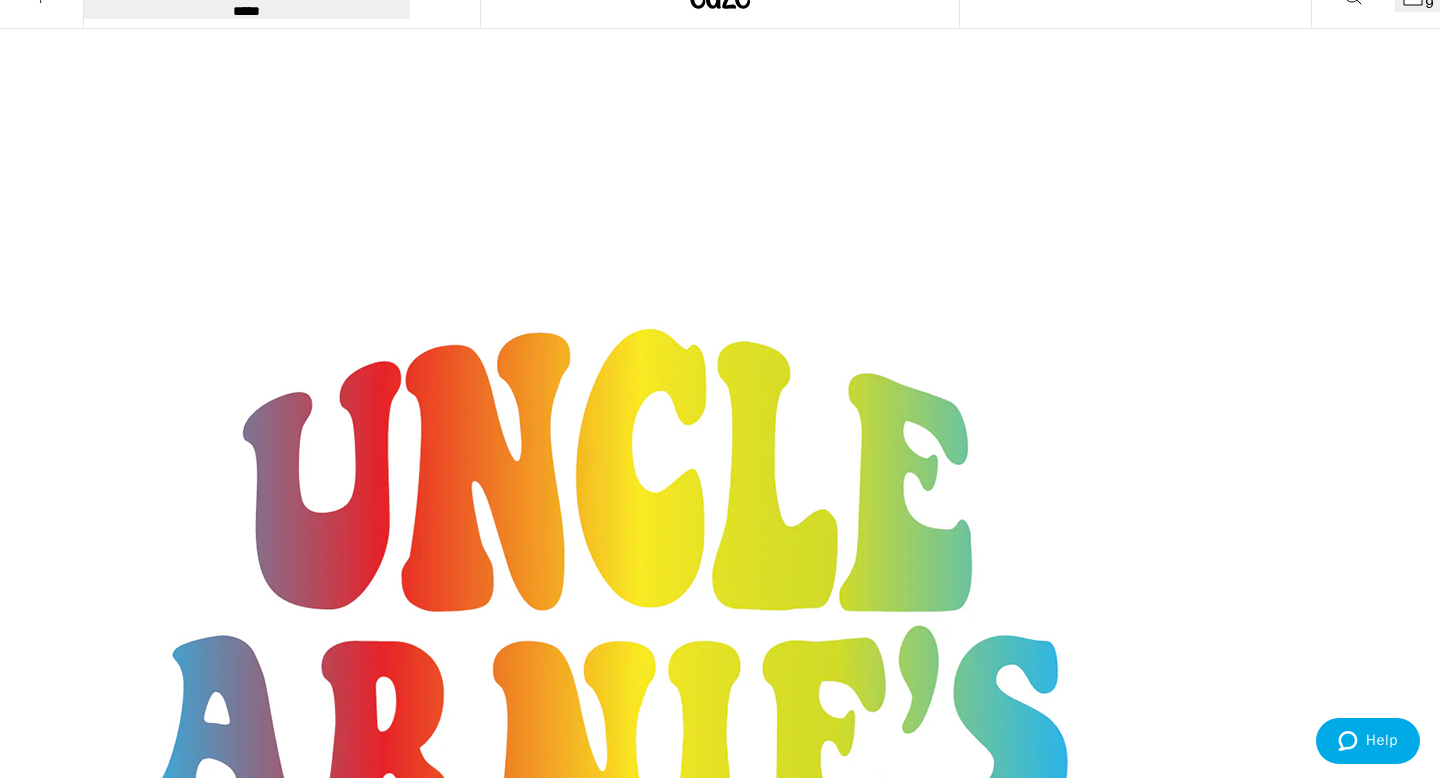 click on "9" at bounding box center [1417, -3] 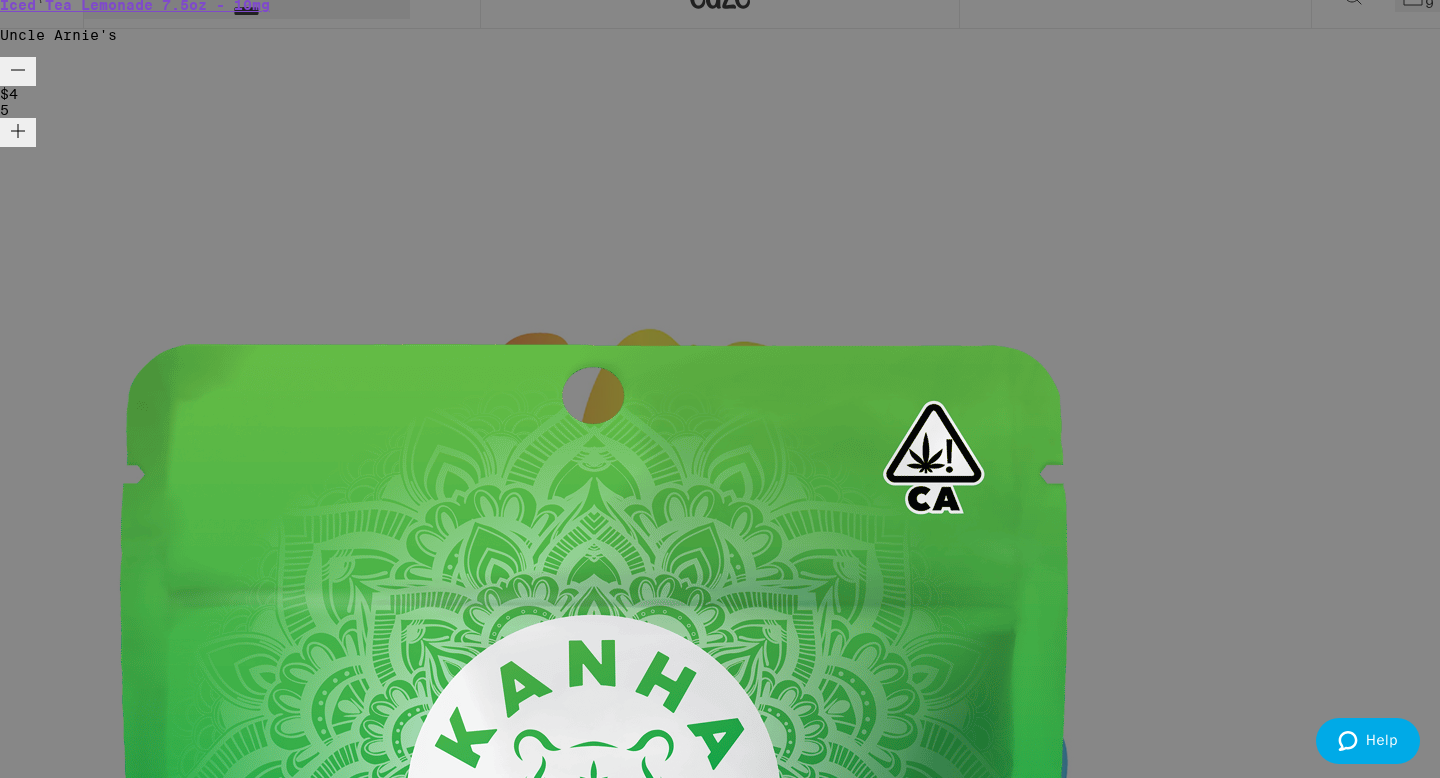 click 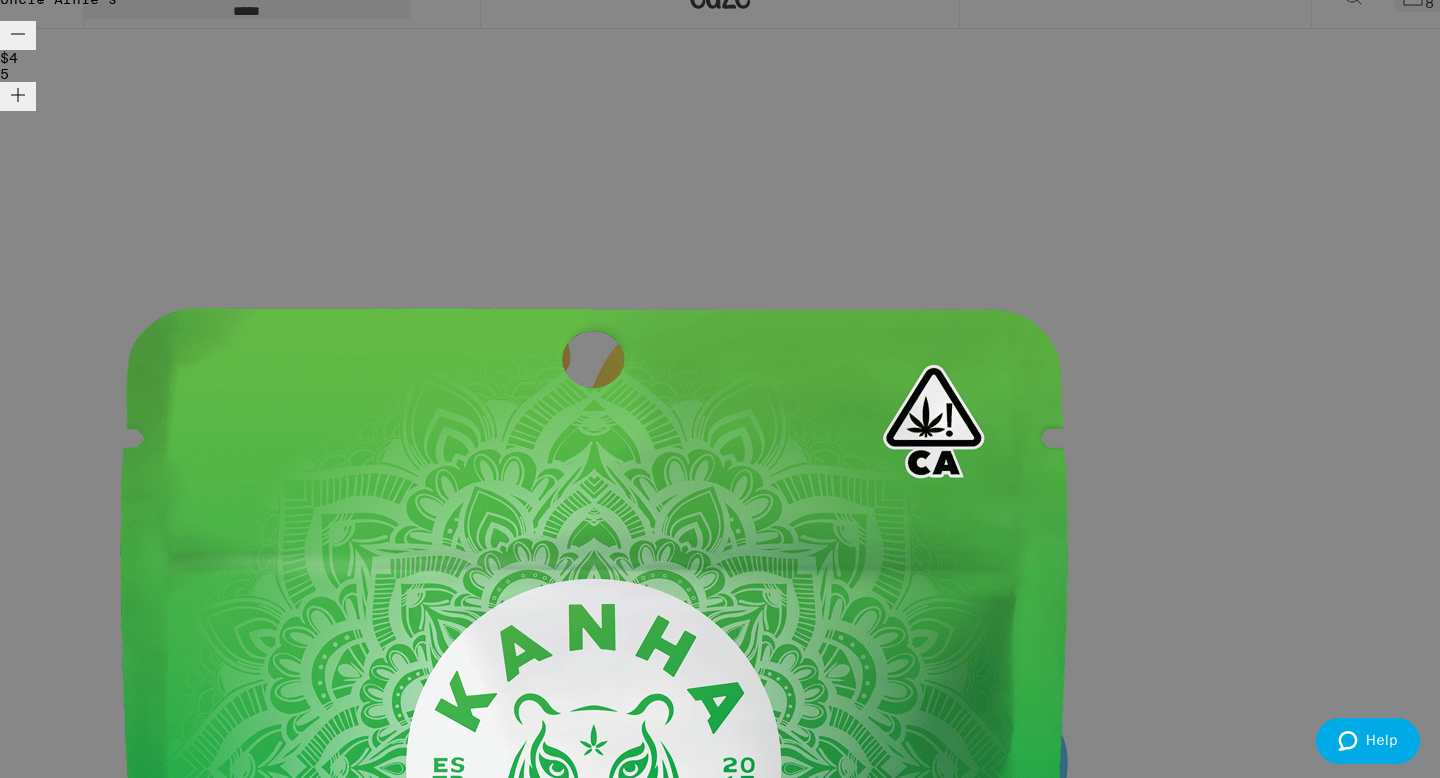 click 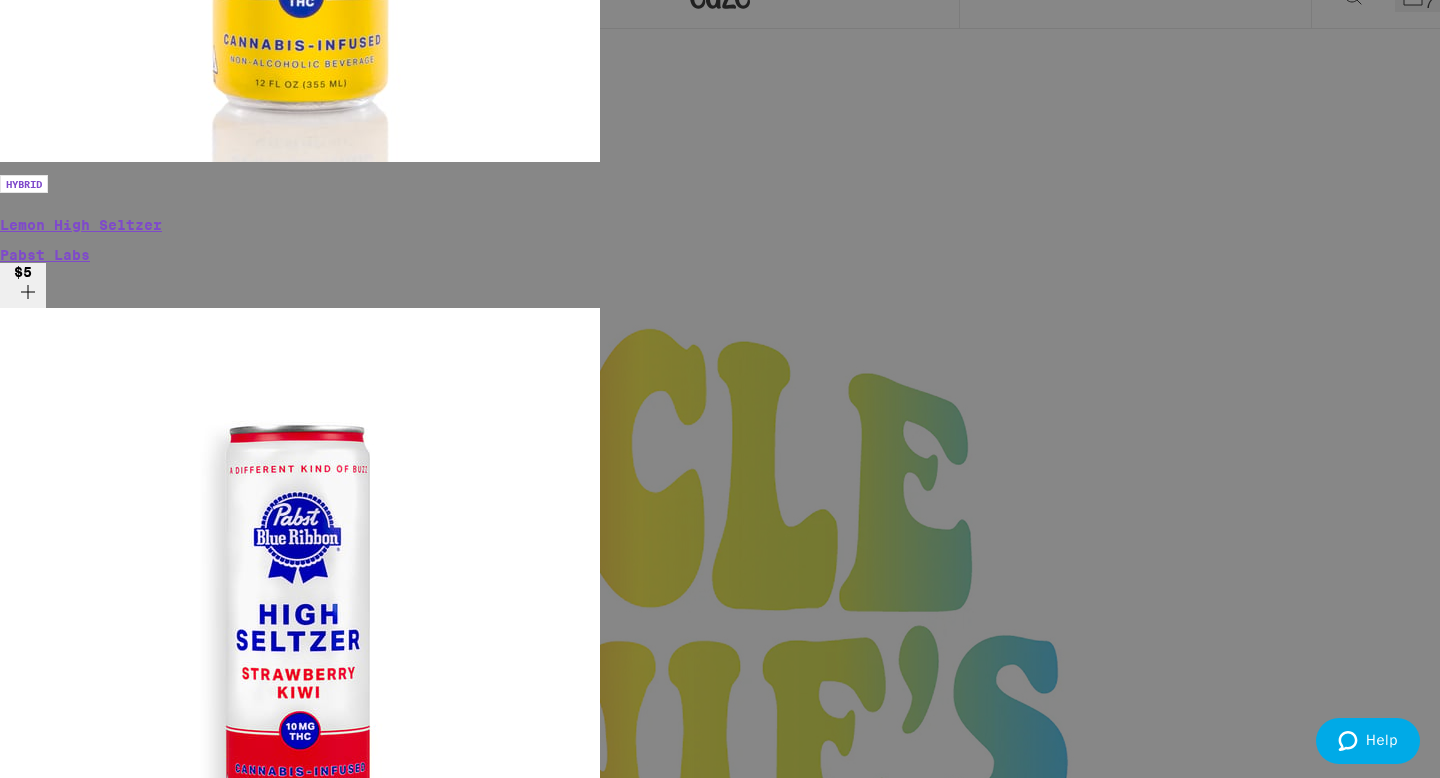 click 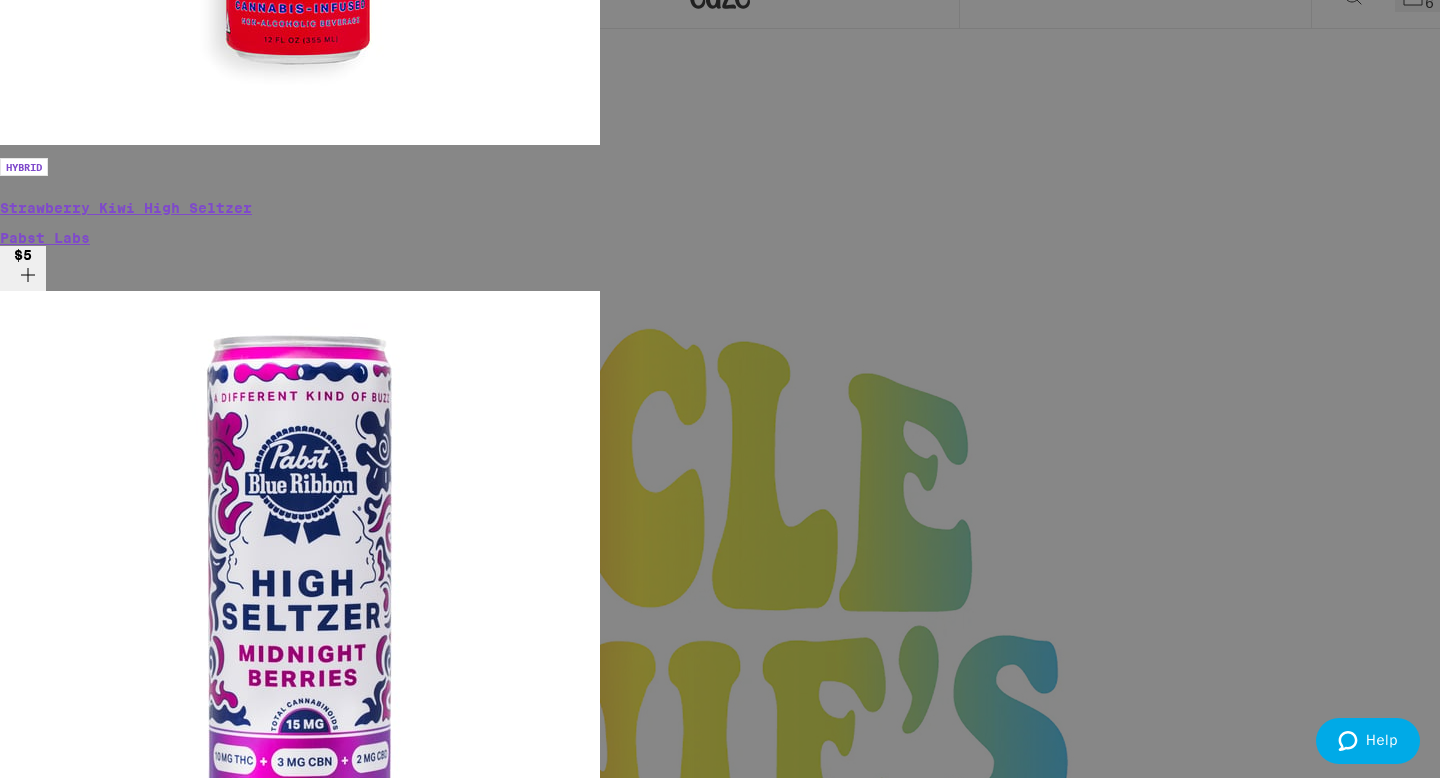 click 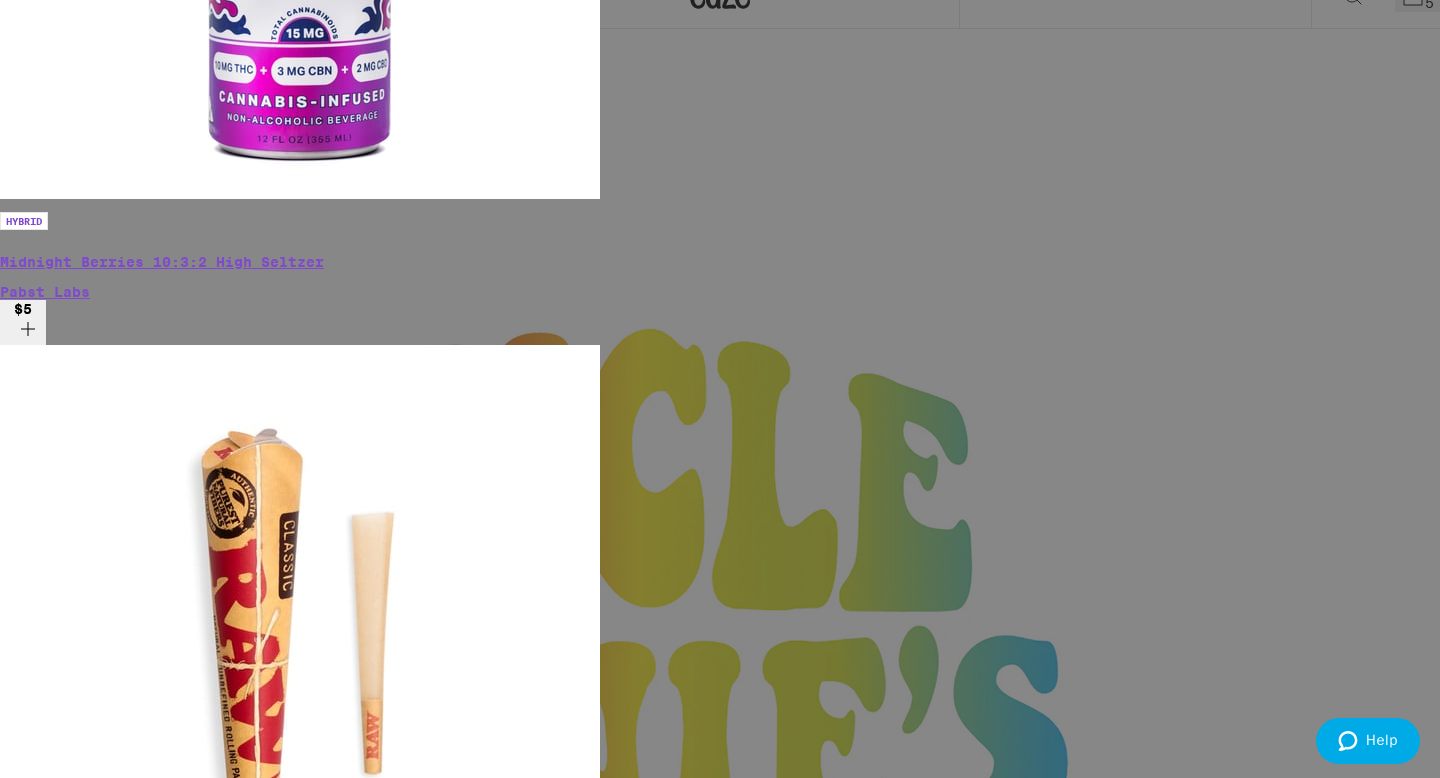 scroll, scrollTop: 0, scrollLeft: 0, axis: both 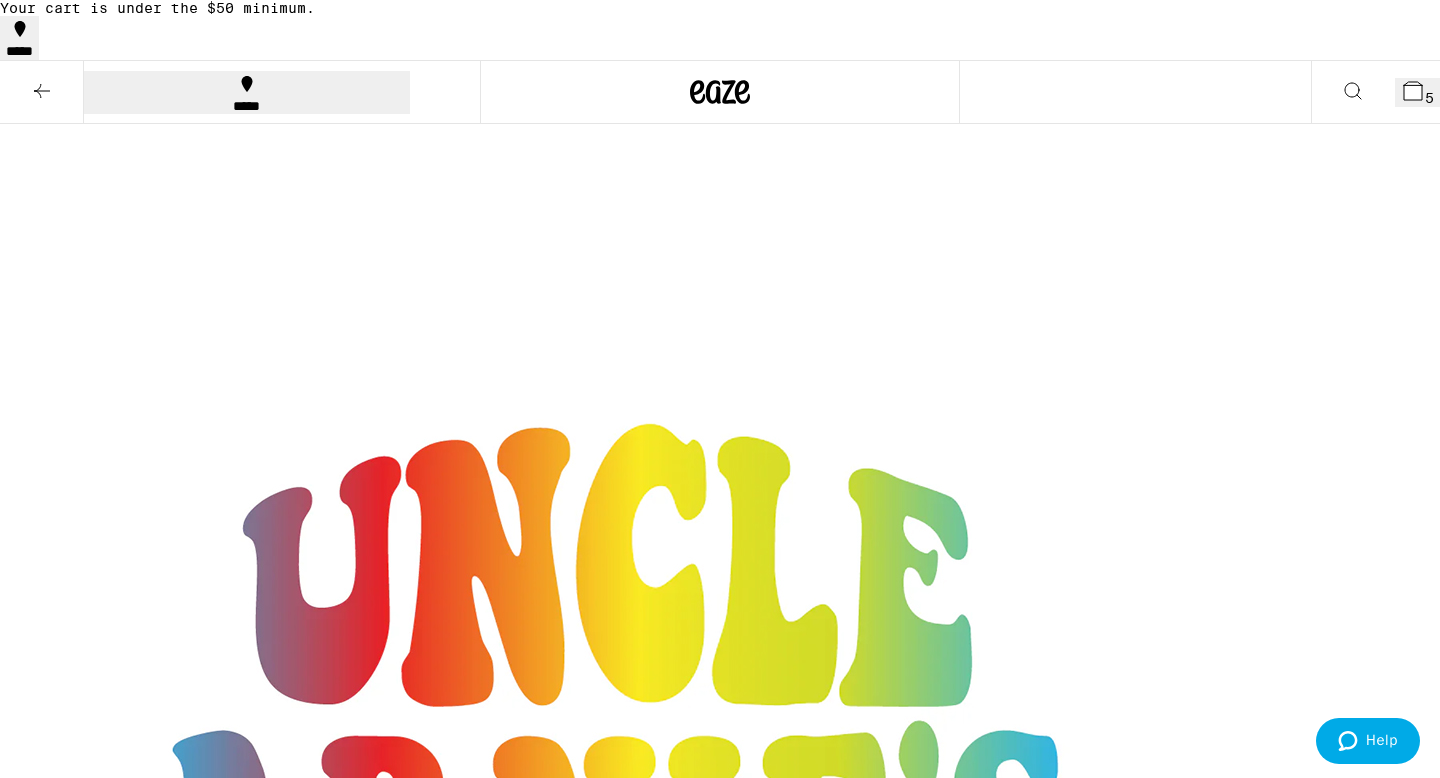 click at bounding box center (42, 92) 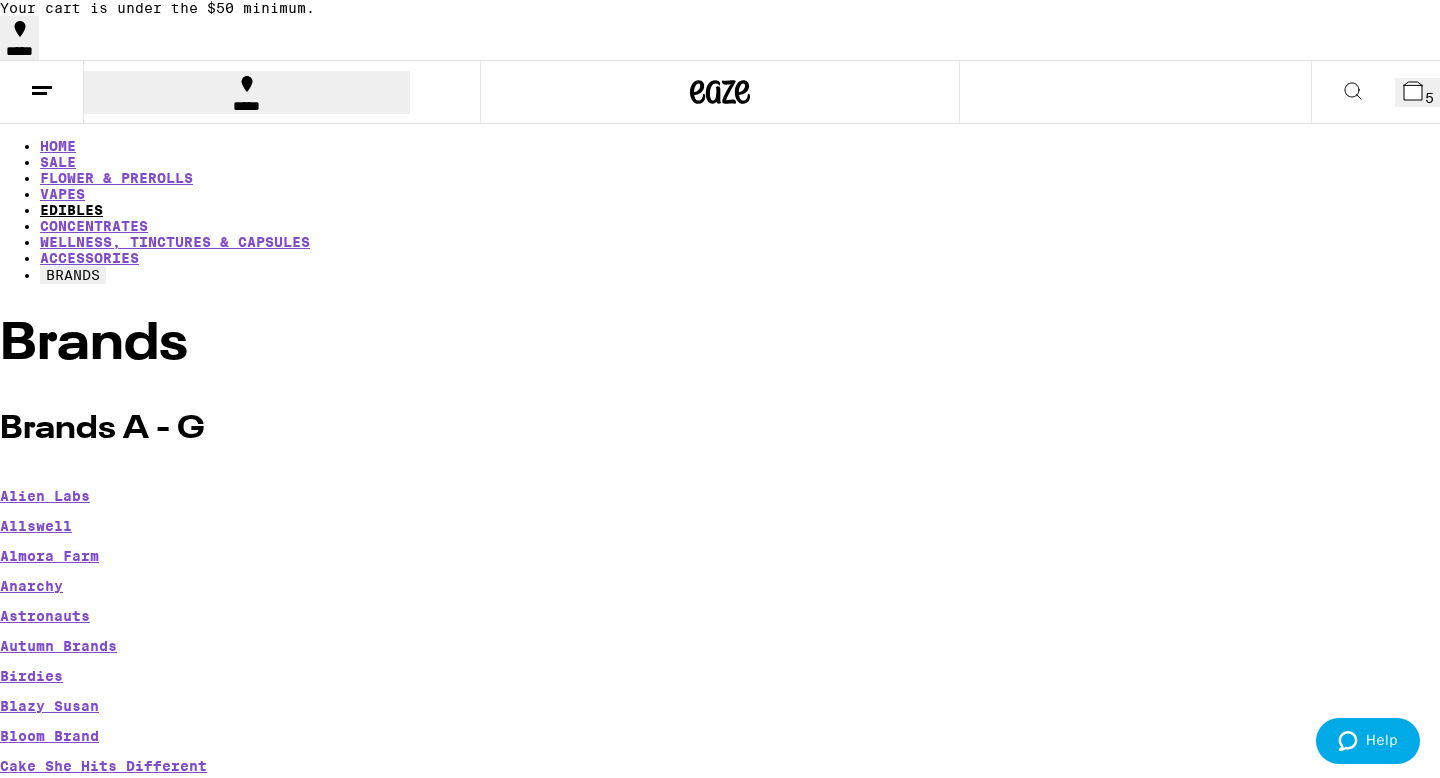 click on "EDIBLES" at bounding box center [71, 210] 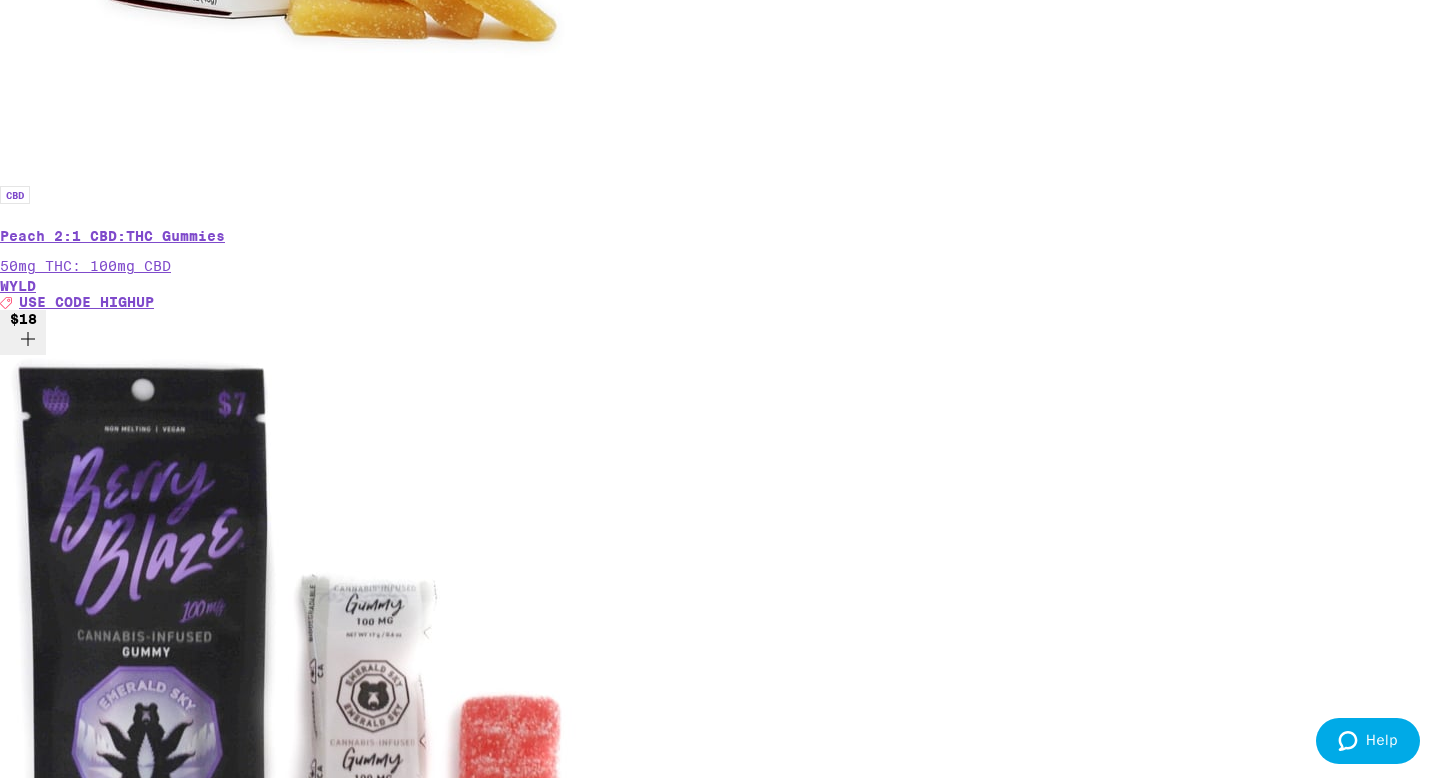 scroll, scrollTop: 1000, scrollLeft: 0, axis: vertical 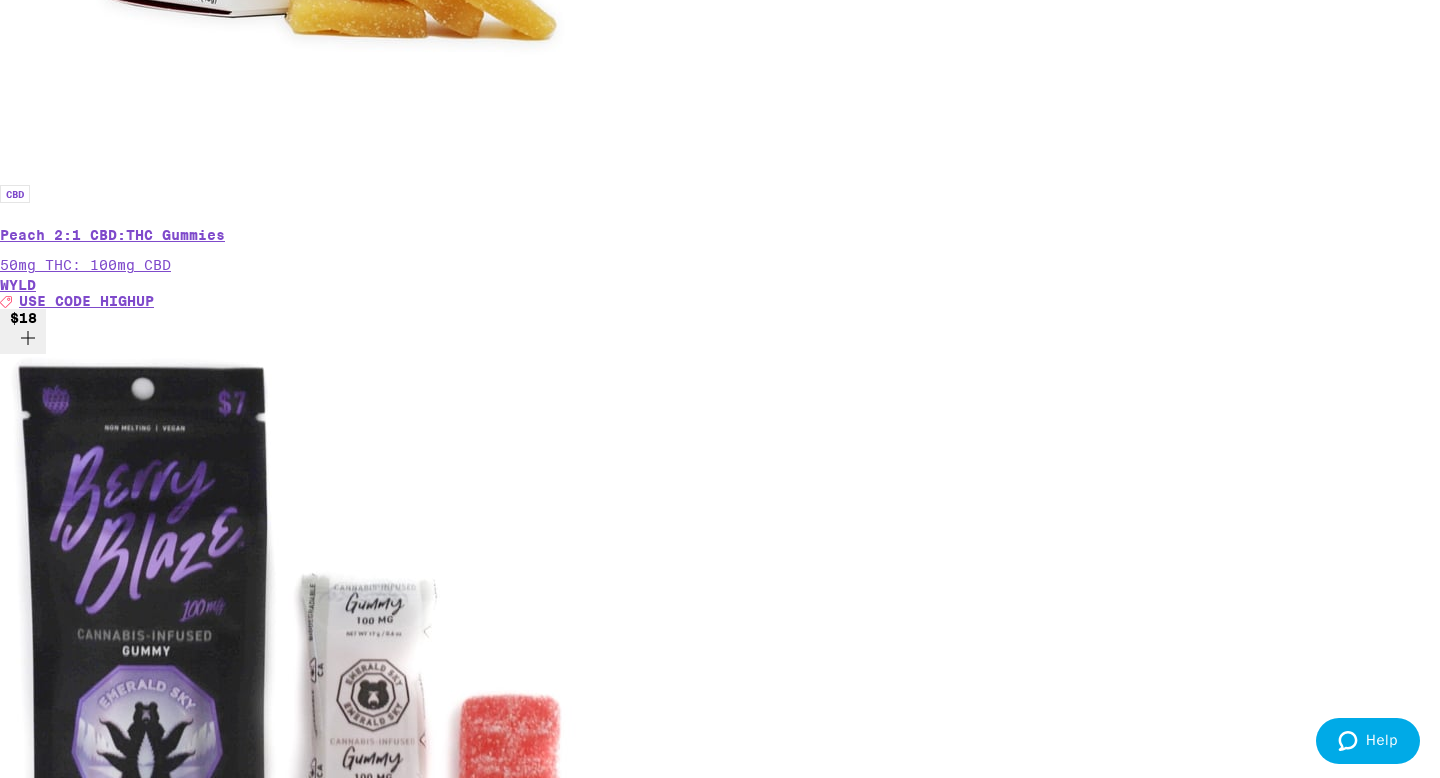 click on "(34)" at bounding box center (720, 15473) 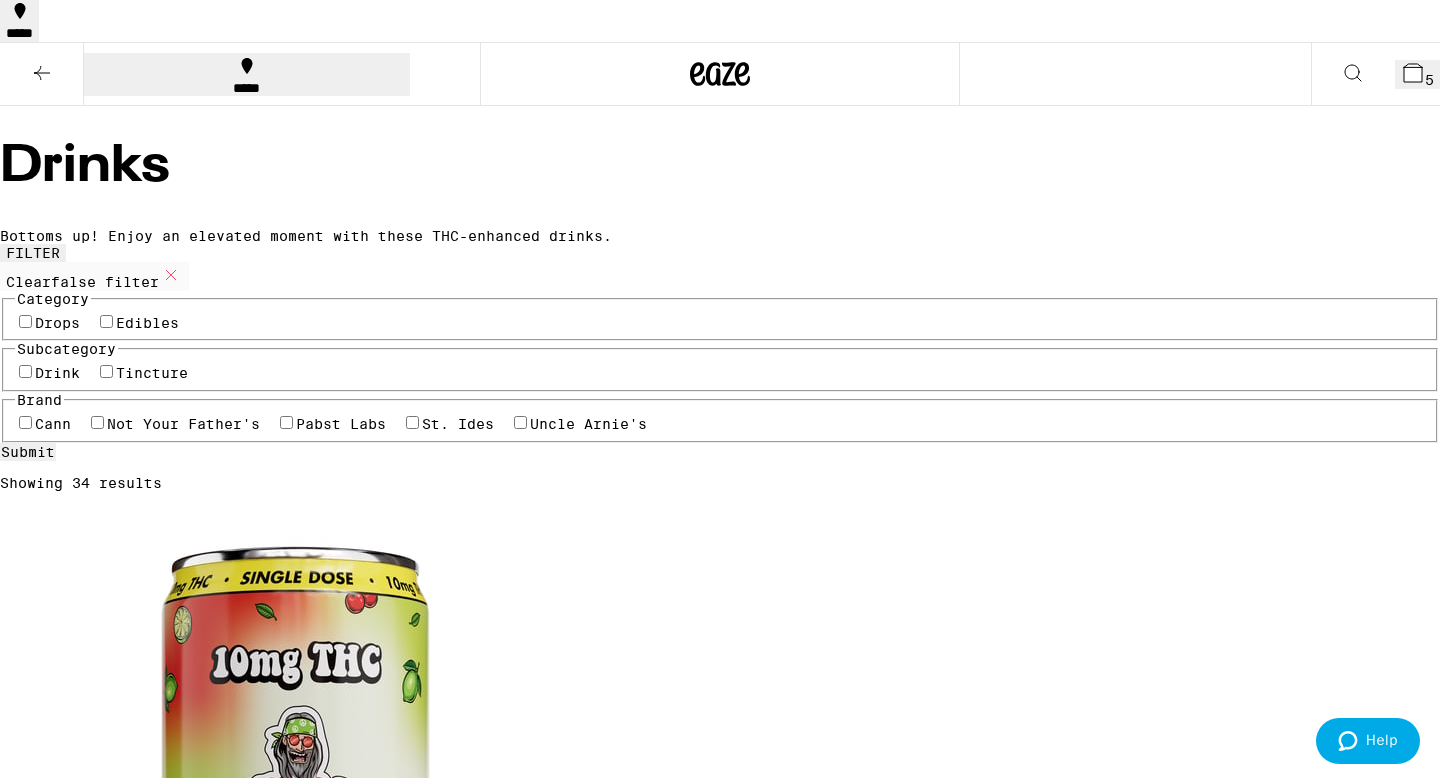 scroll, scrollTop: 4, scrollLeft: 0, axis: vertical 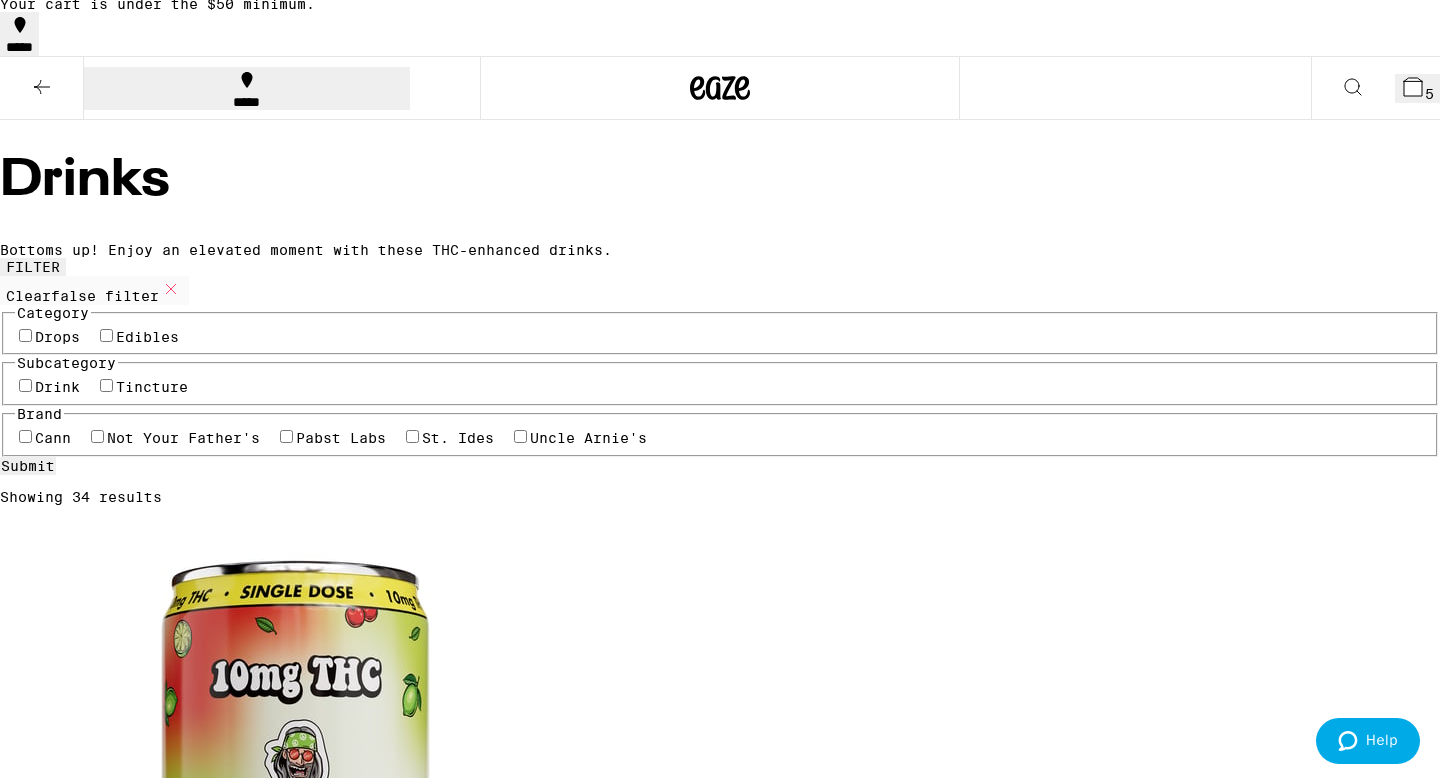 click on "5" at bounding box center [1417, 88] 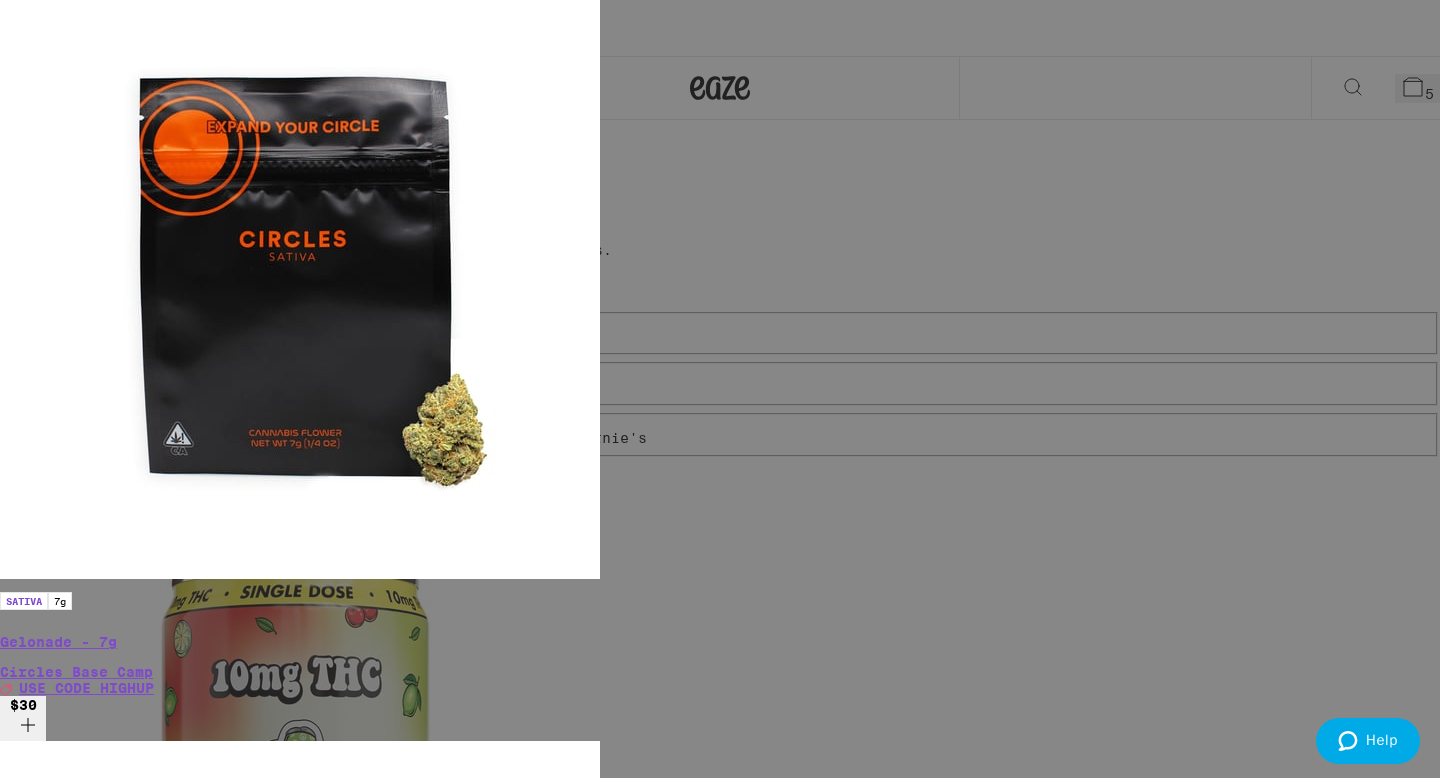 click 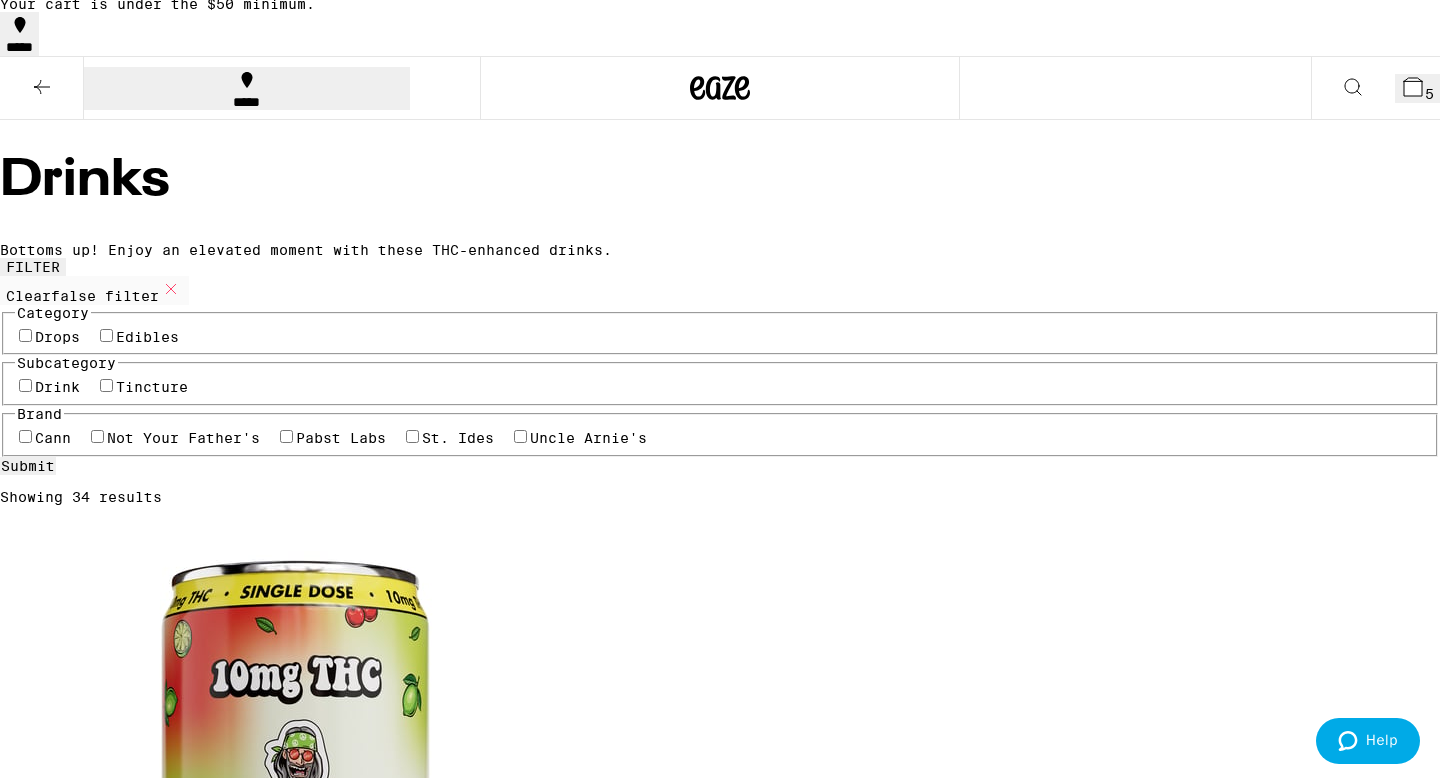 click at bounding box center [42, 88] 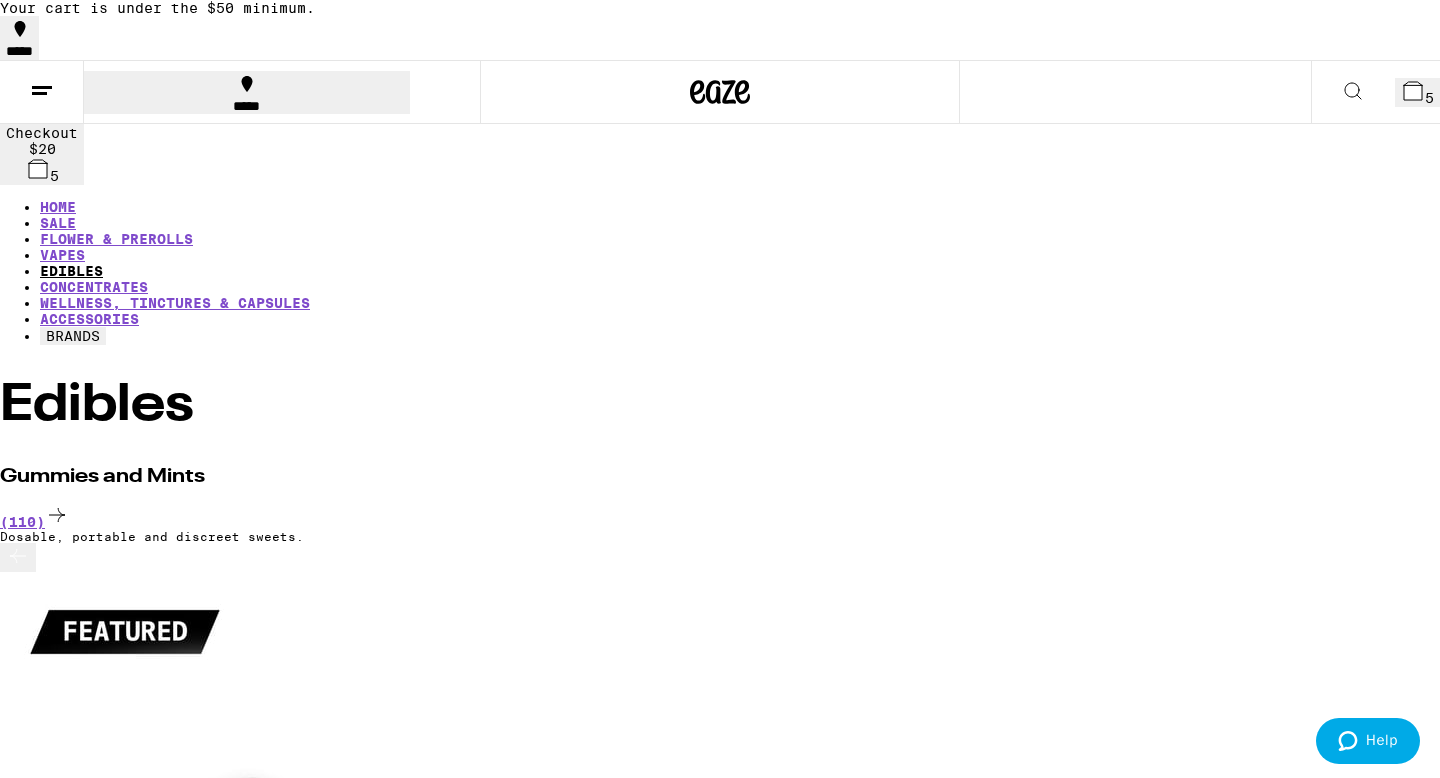 click on "EDIBLES" at bounding box center (71, 271) 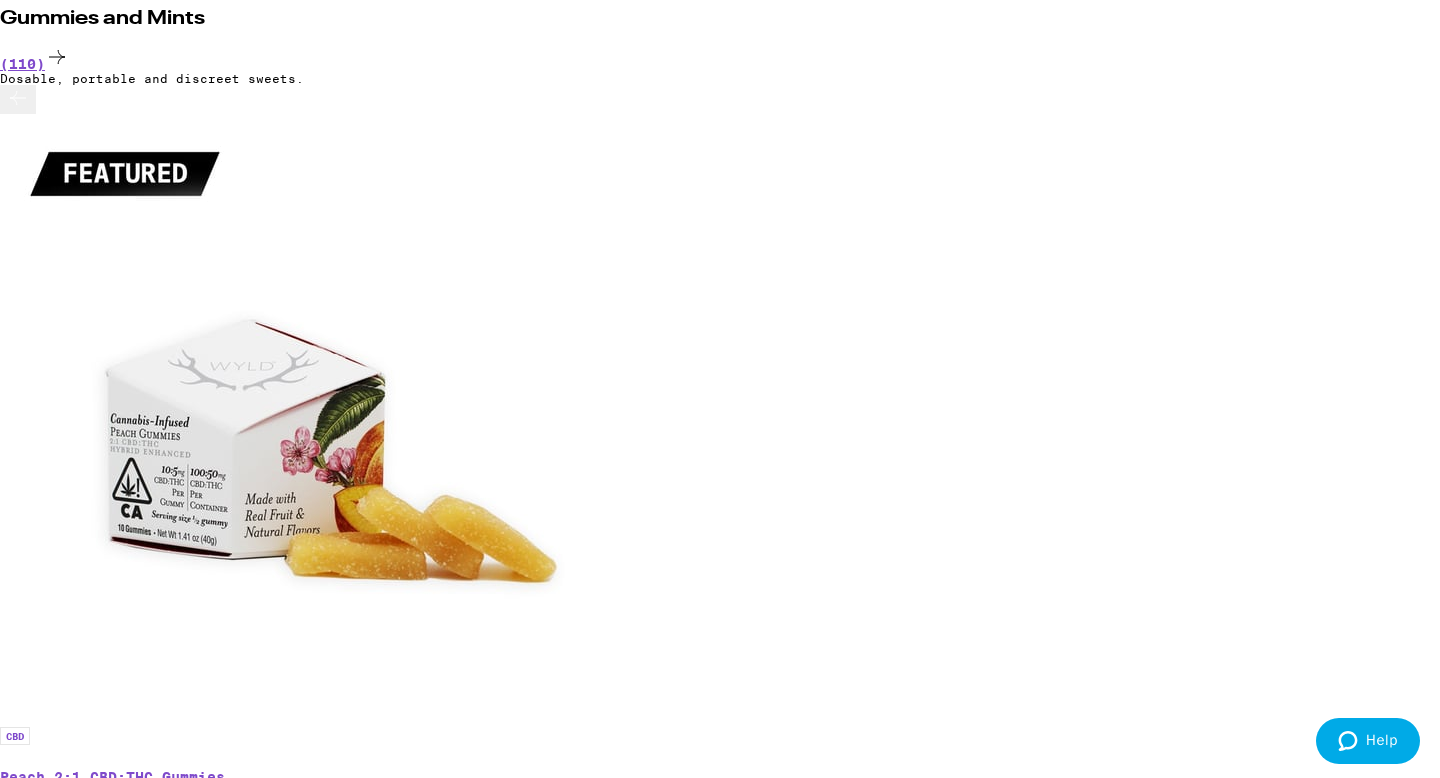scroll, scrollTop: 493, scrollLeft: 0, axis: vertical 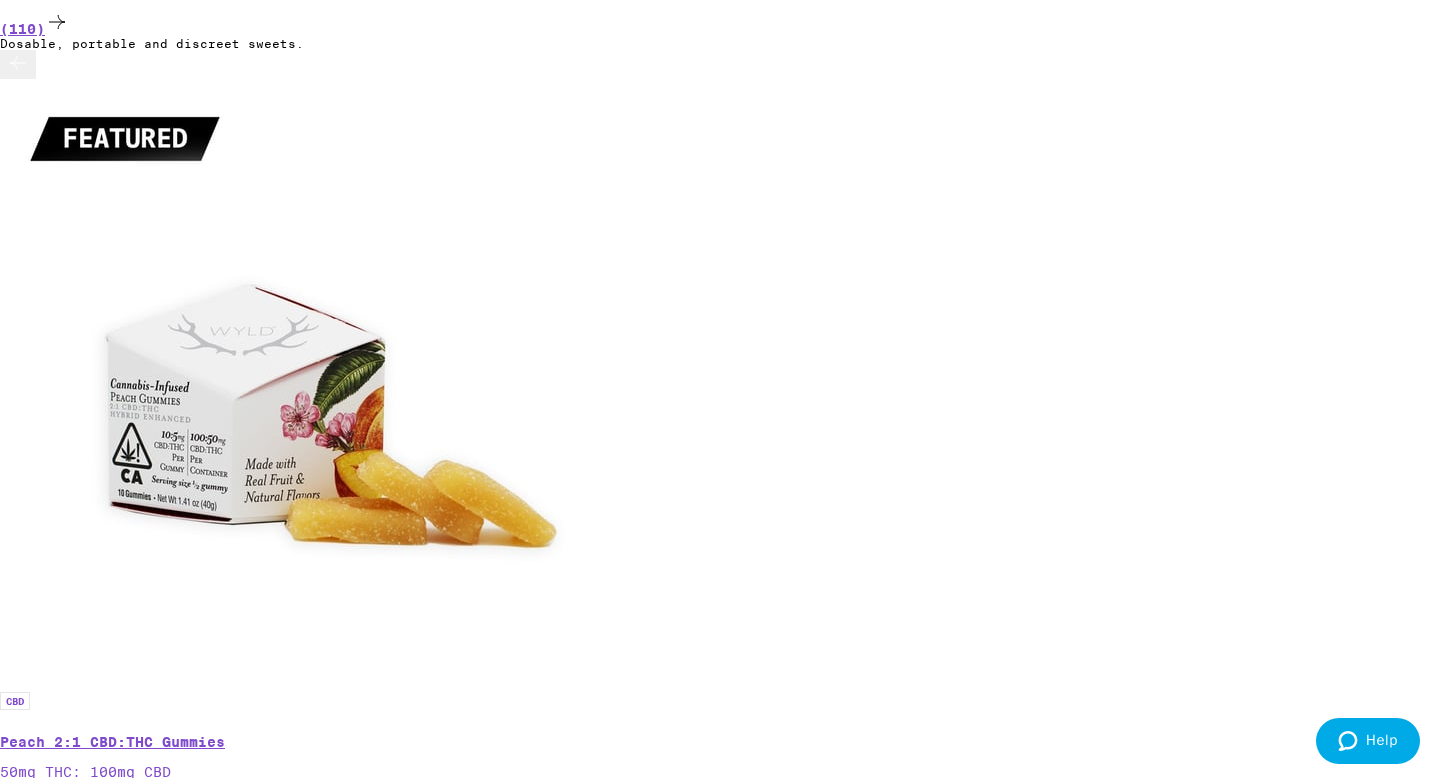 click at bounding box center [300, 9128] 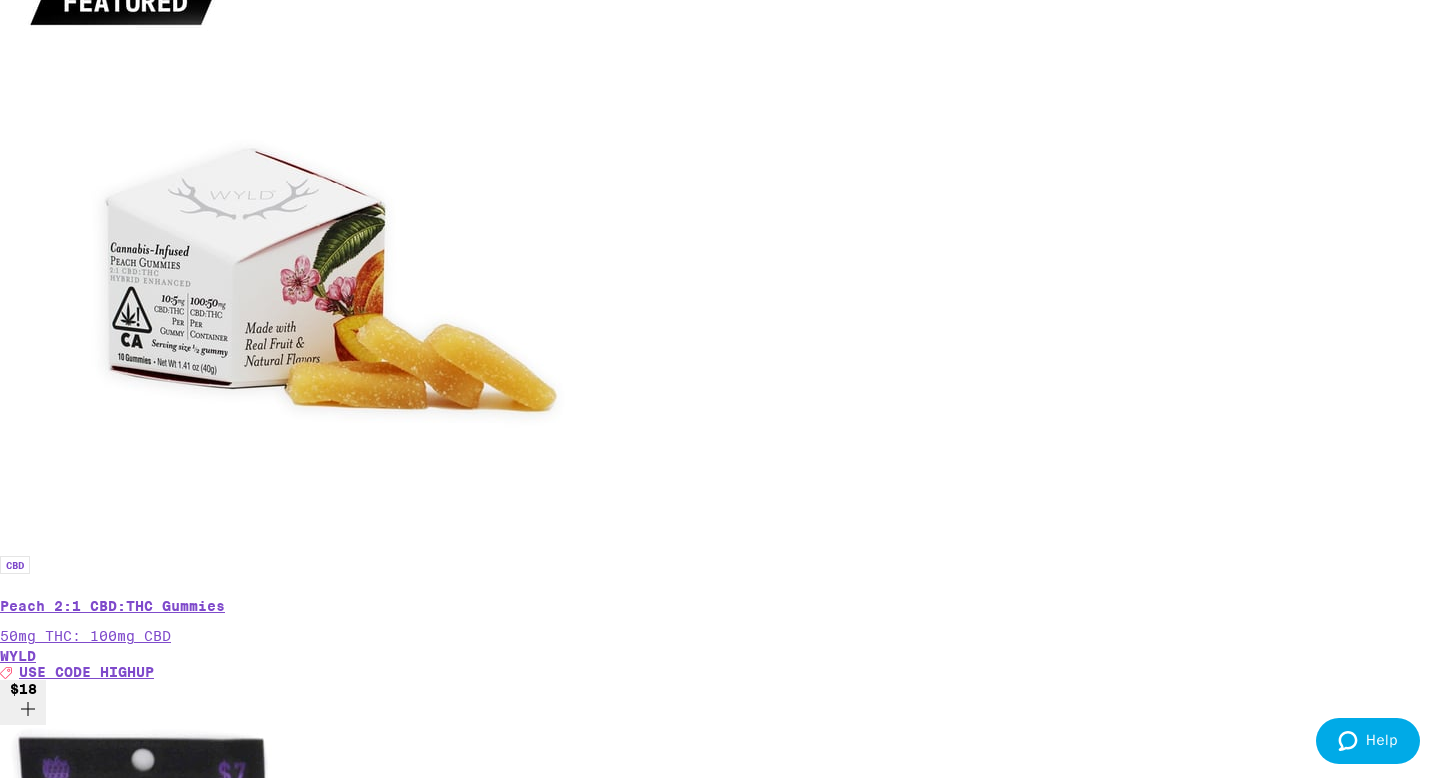 scroll, scrollTop: 510, scrollLeft: 0, axis: vertical 